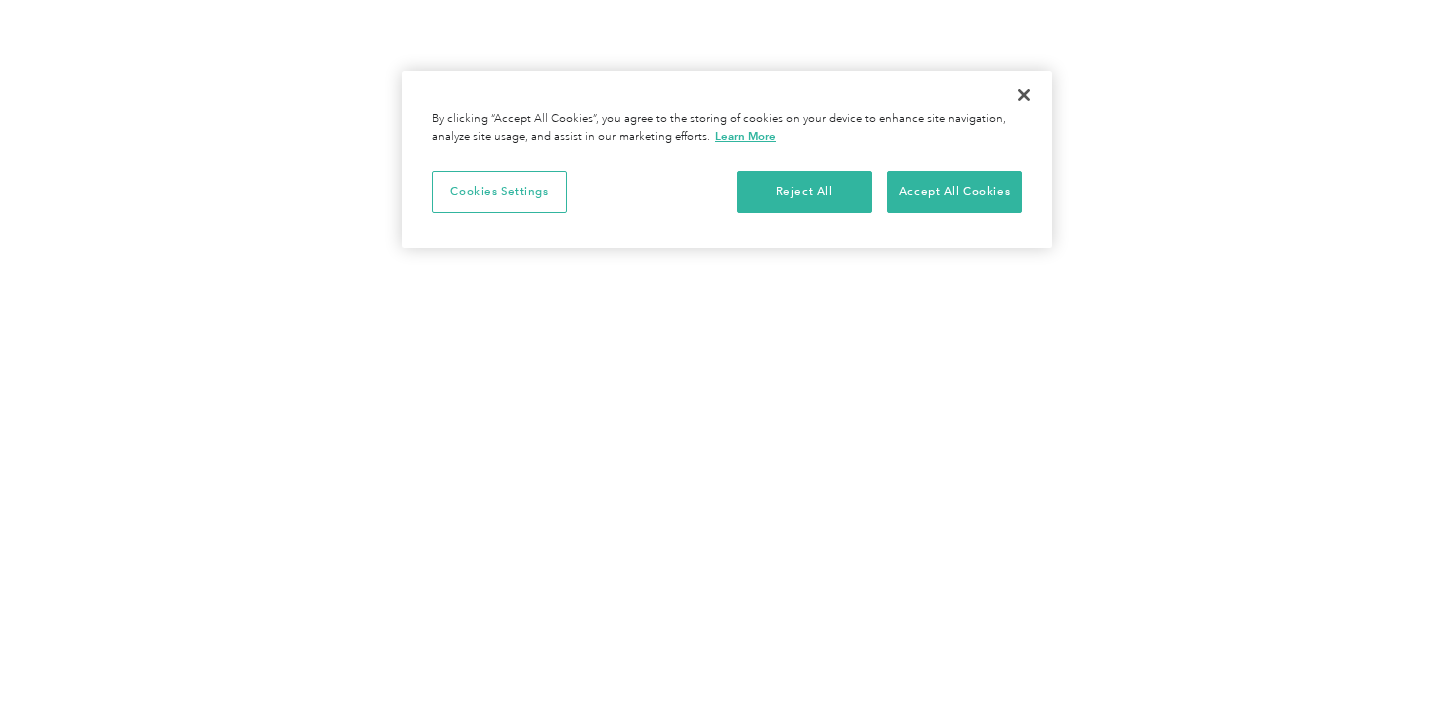 scroll, scrollTop: 0, scrollLeft: 0, axis: both 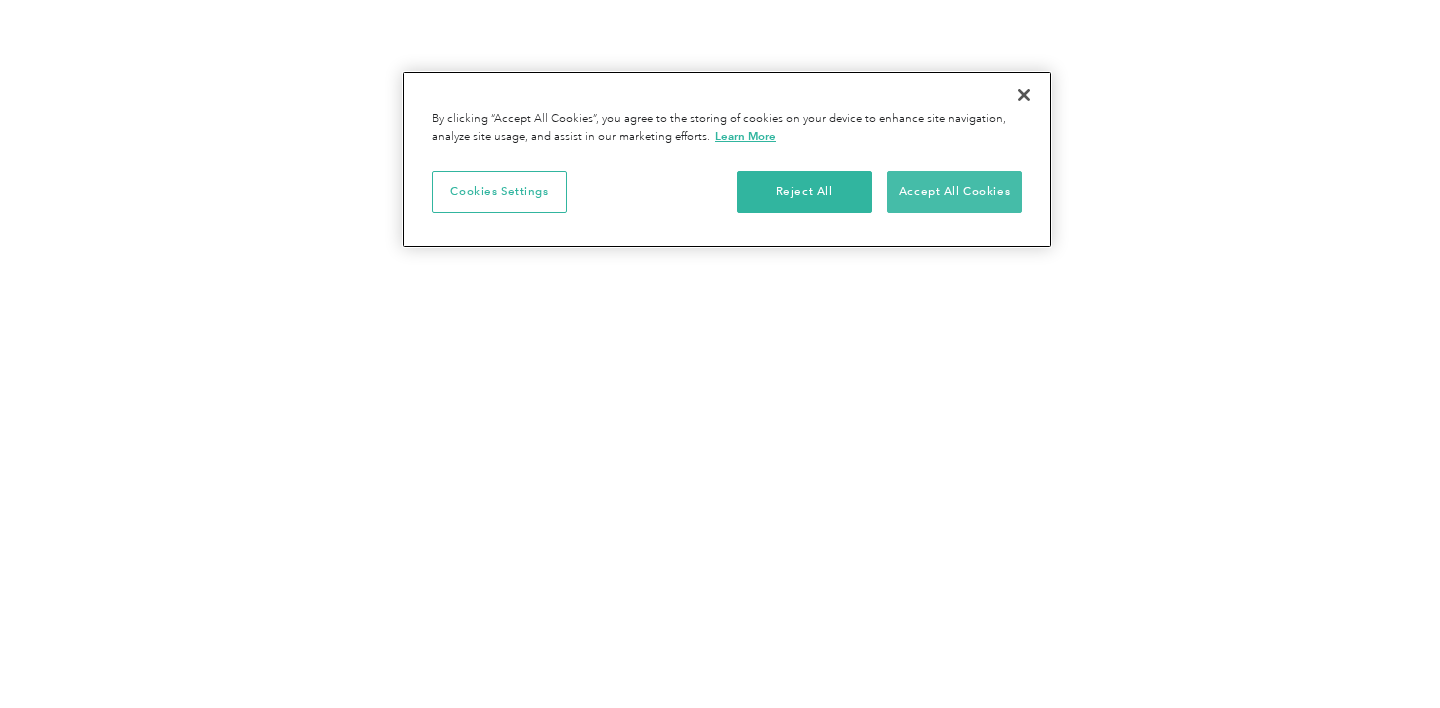 click on "Accept All Cookies" at bounding box center (954, 192) 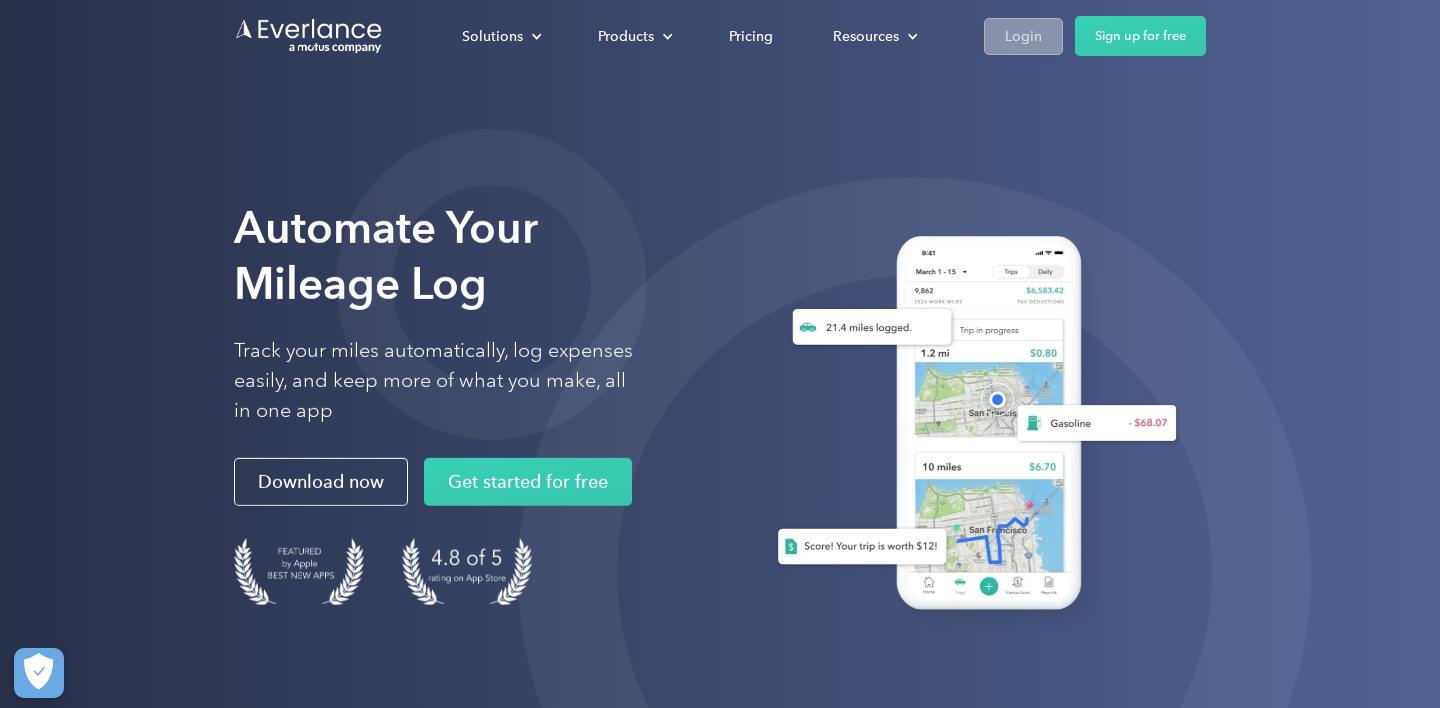 click on "Login" at bounding box center [1023, 36] 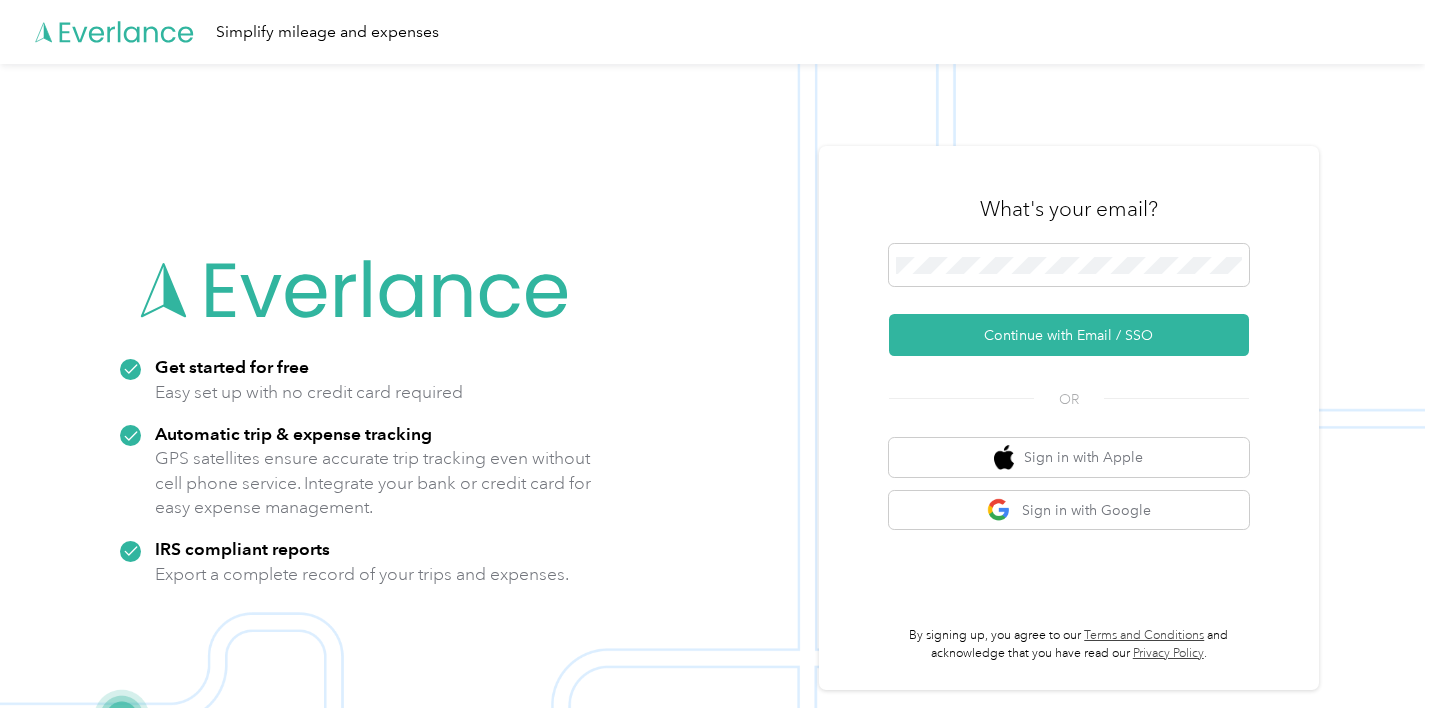 scroll, scrollTop: 0, scrollLeft: 0, axis: both 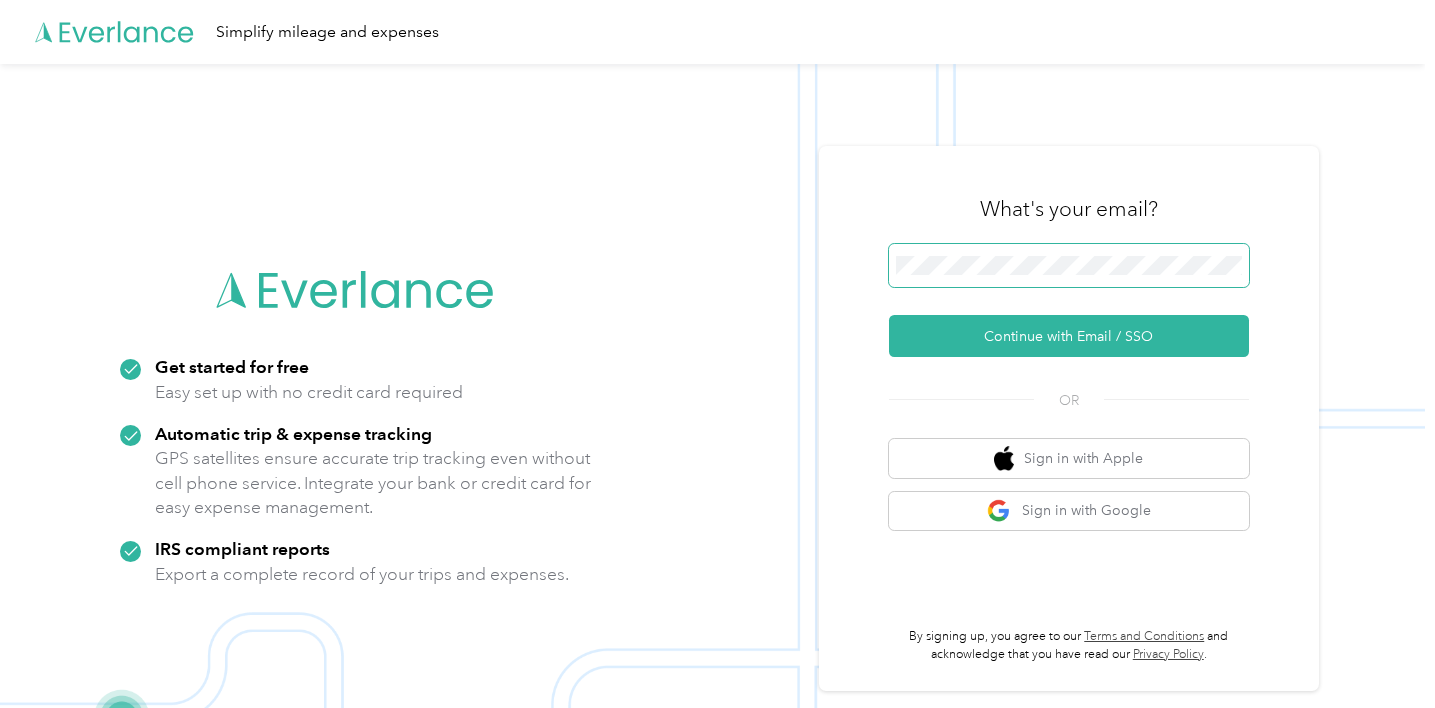 click at bounding box center (1069, 266) 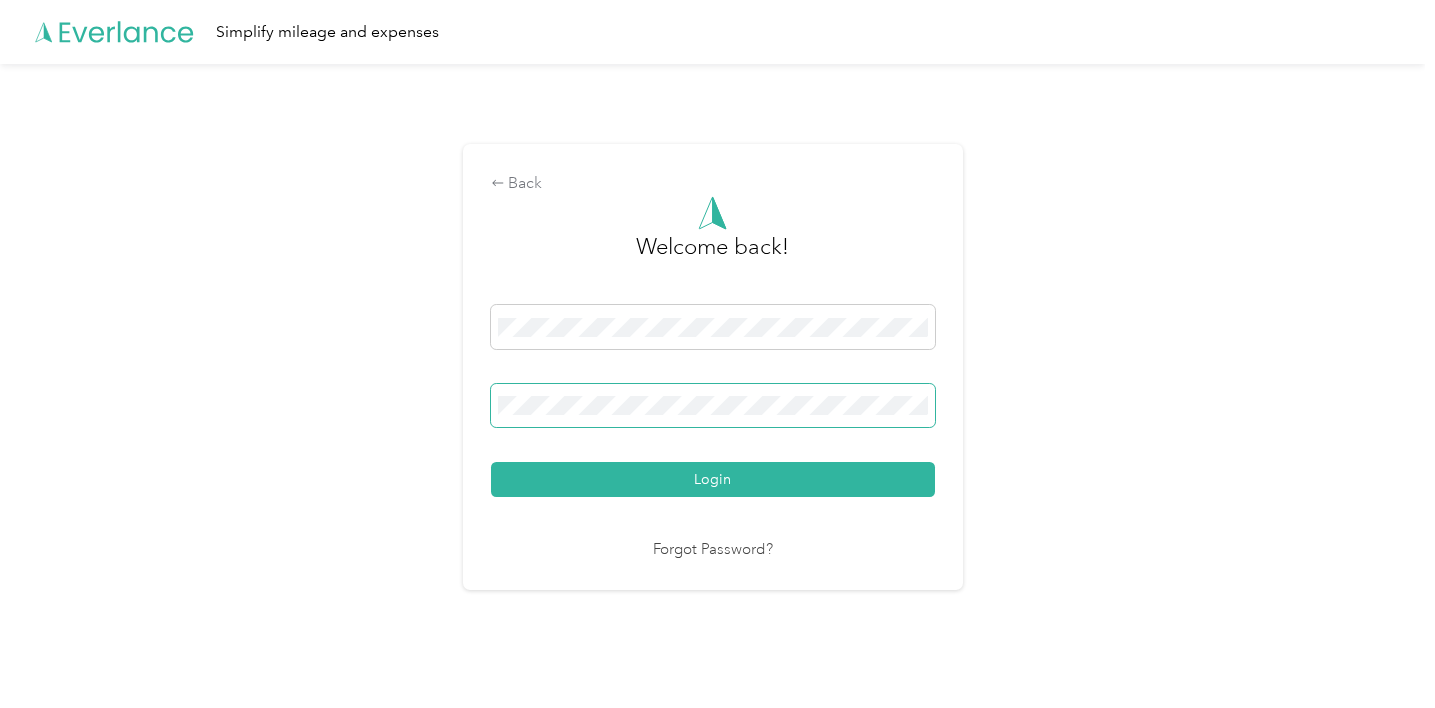 click on "Login" at bounding box center [713, 479] 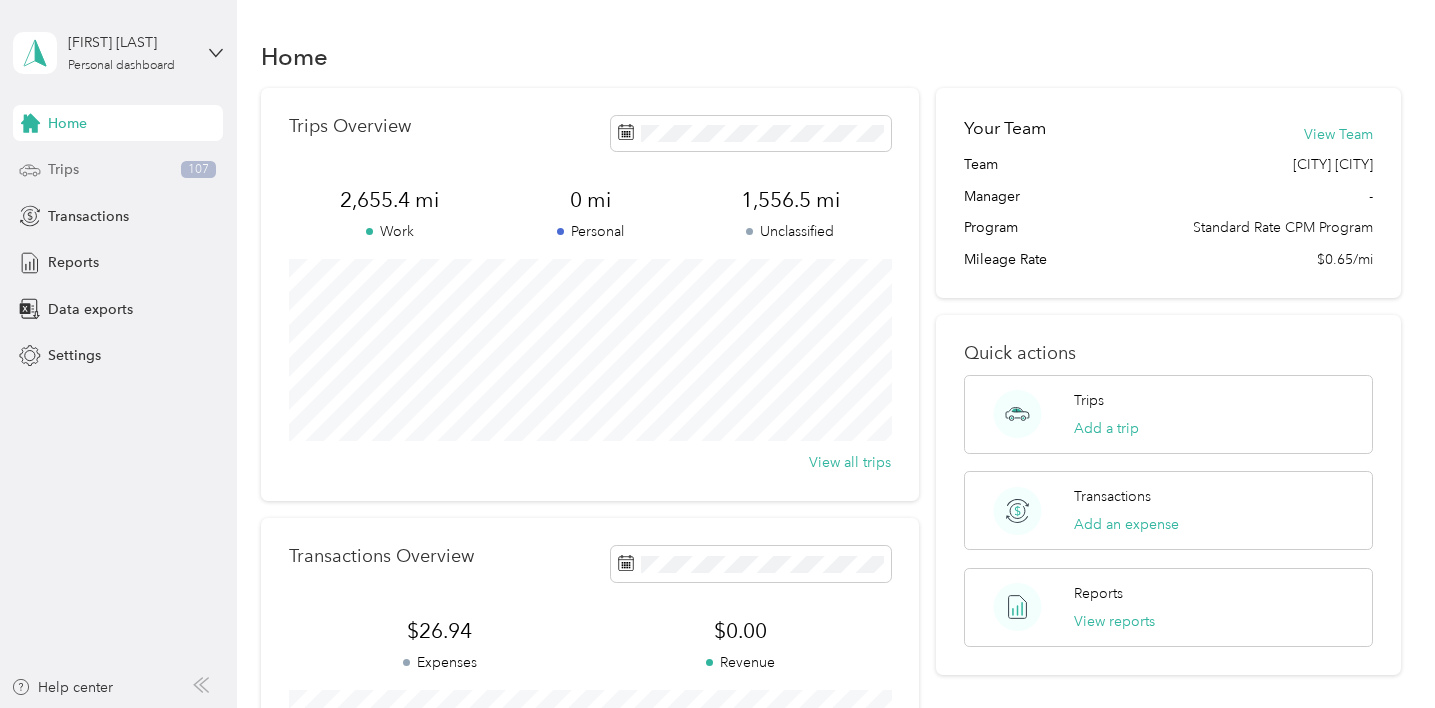 click on "Trips" at bounding box center [63, 169] 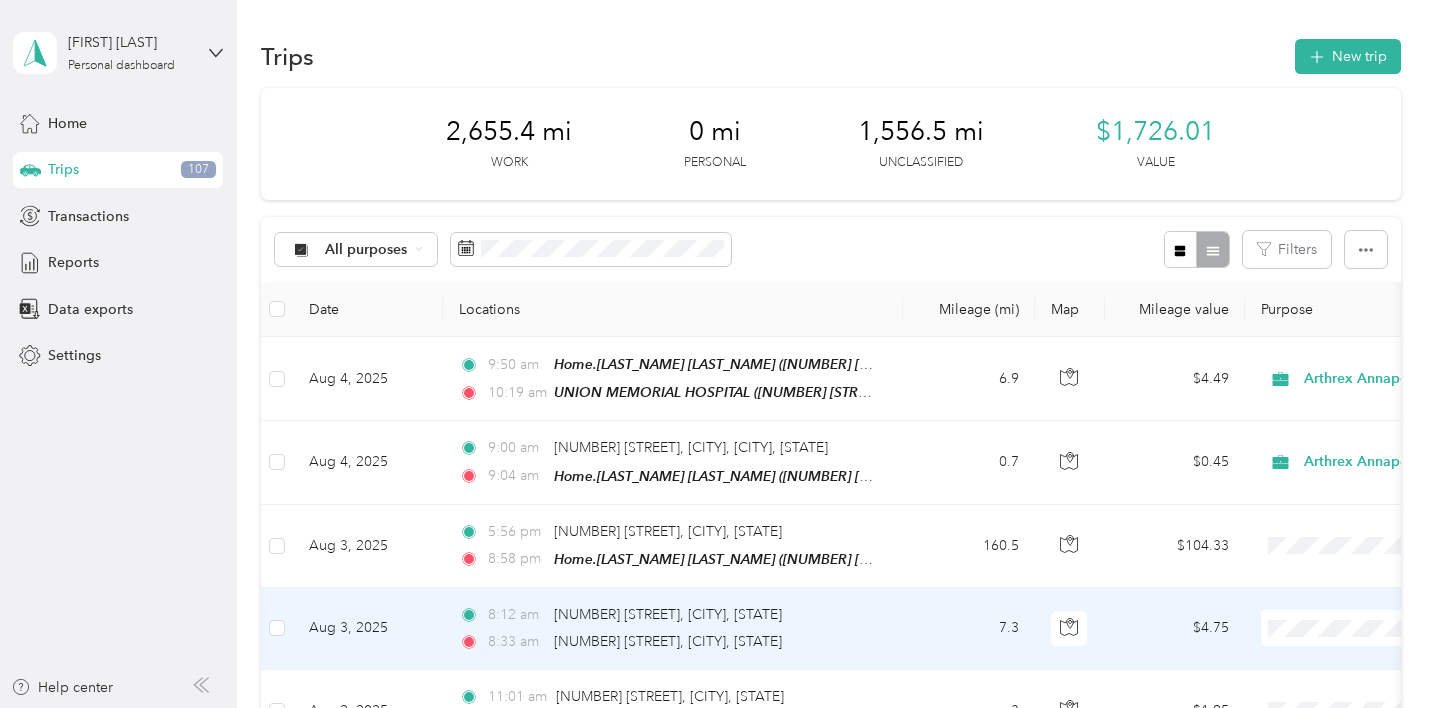 scroll, scrollTop: 0, scrollLeft: 0, axis: both 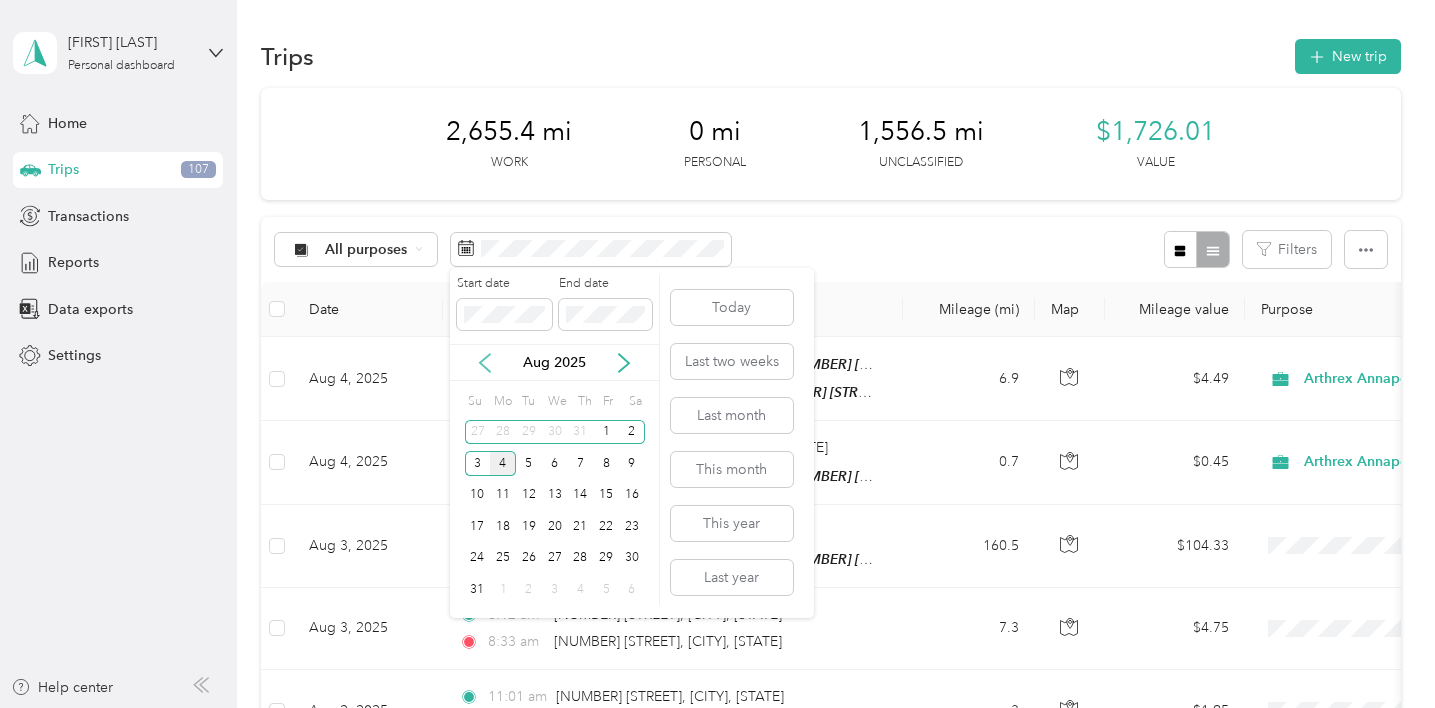 click 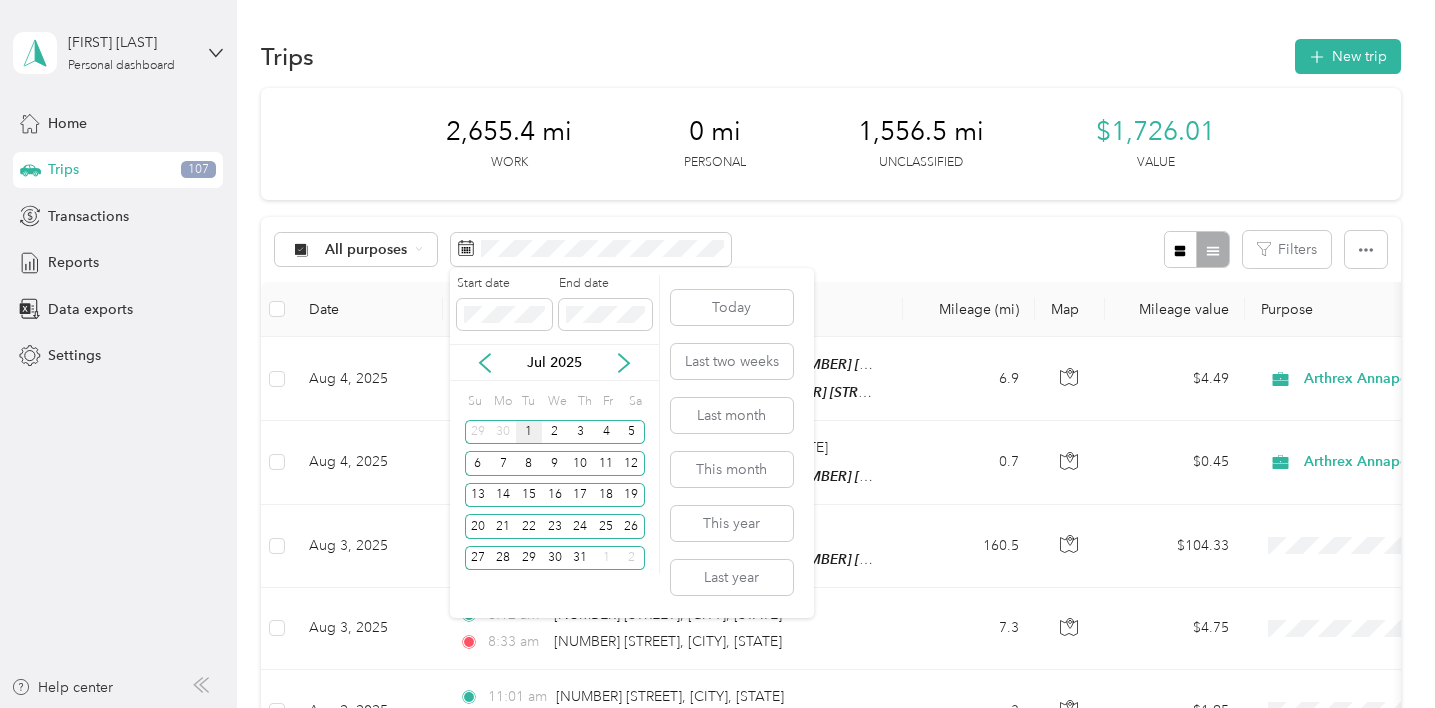 click on "1" at bounding box center (529, 432) 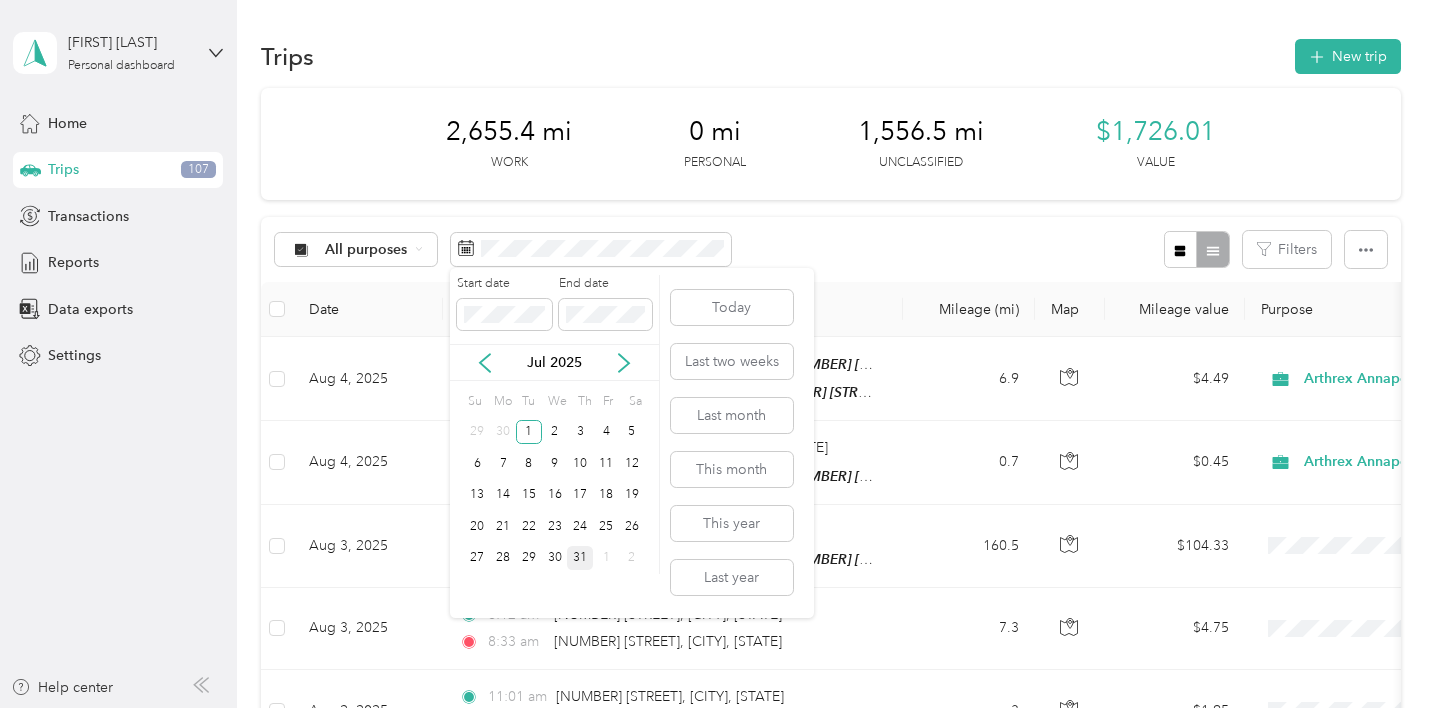 click on "31" at bounding box center (580, 558) 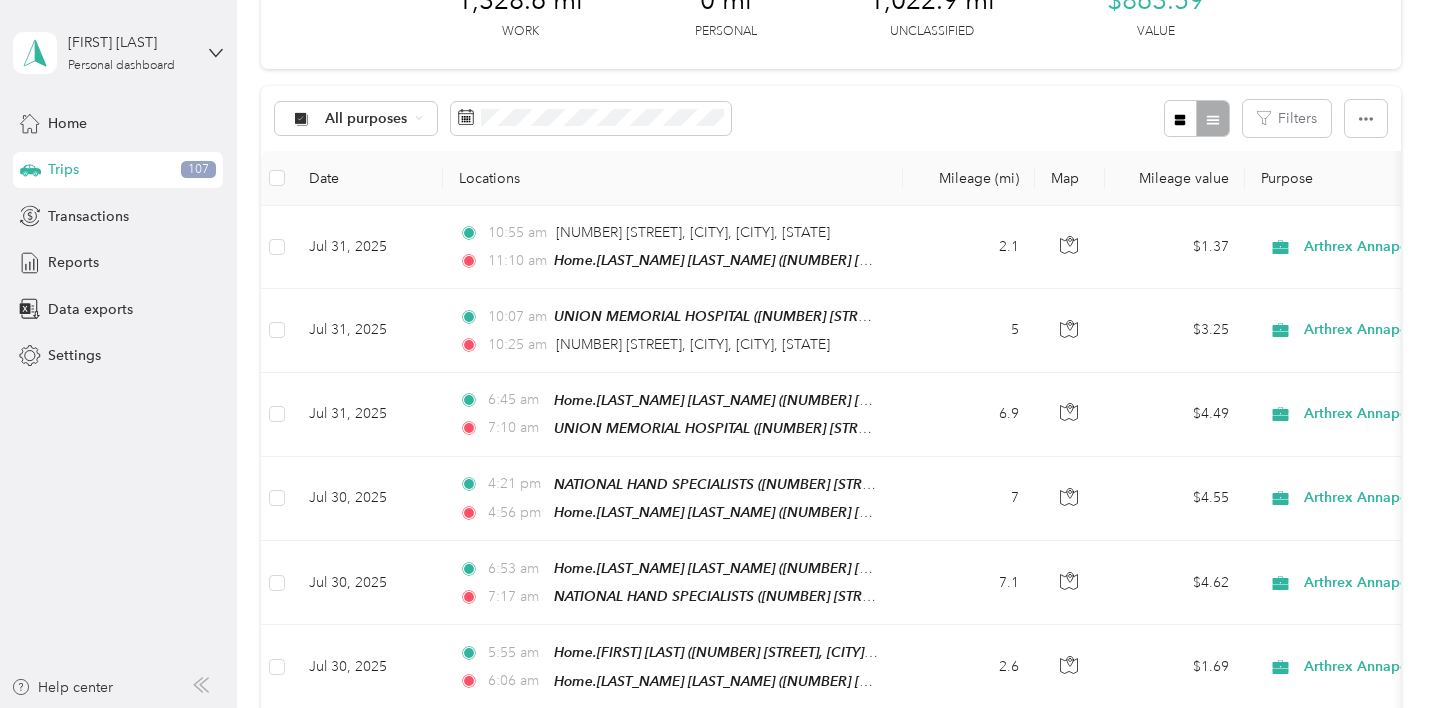 scroll, scrollTop: 133, scrollLeft: 0, axis: vertical 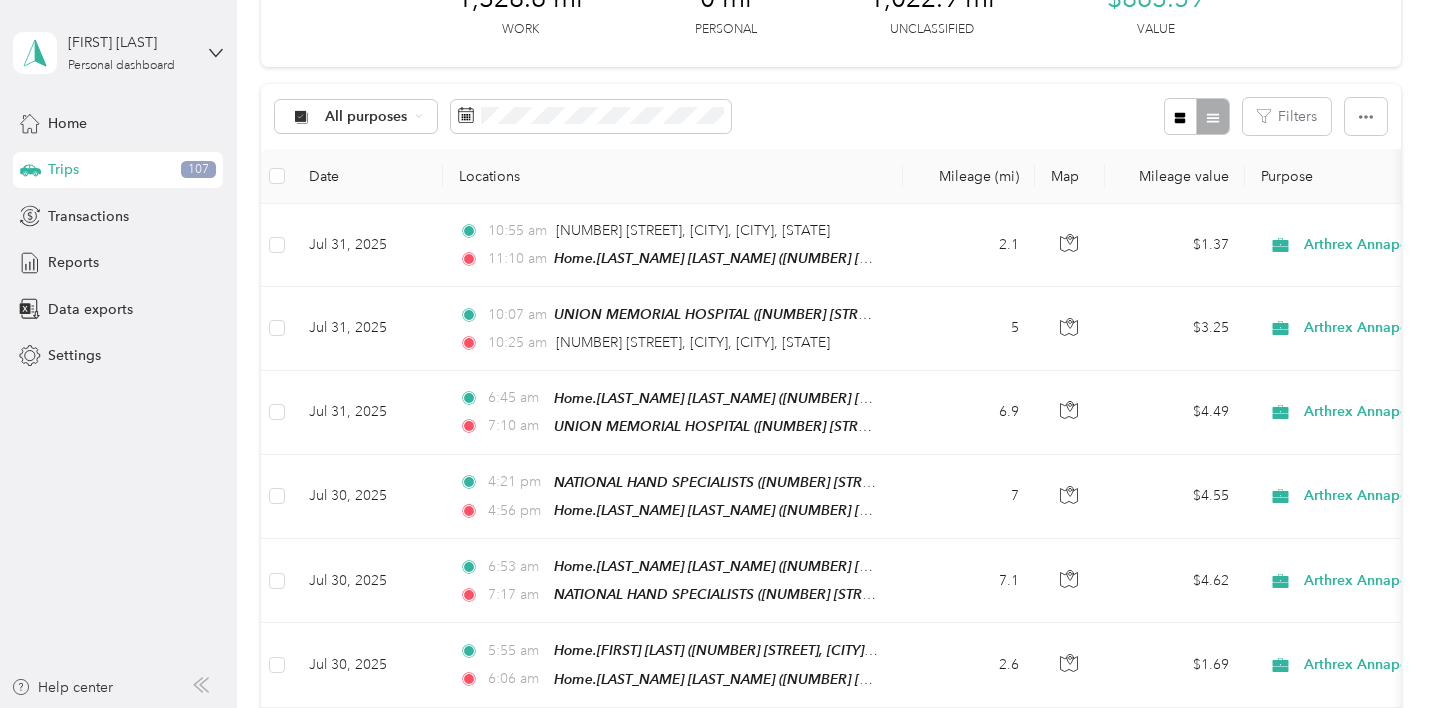 click on "Map" at bounding box center (1070, 176) 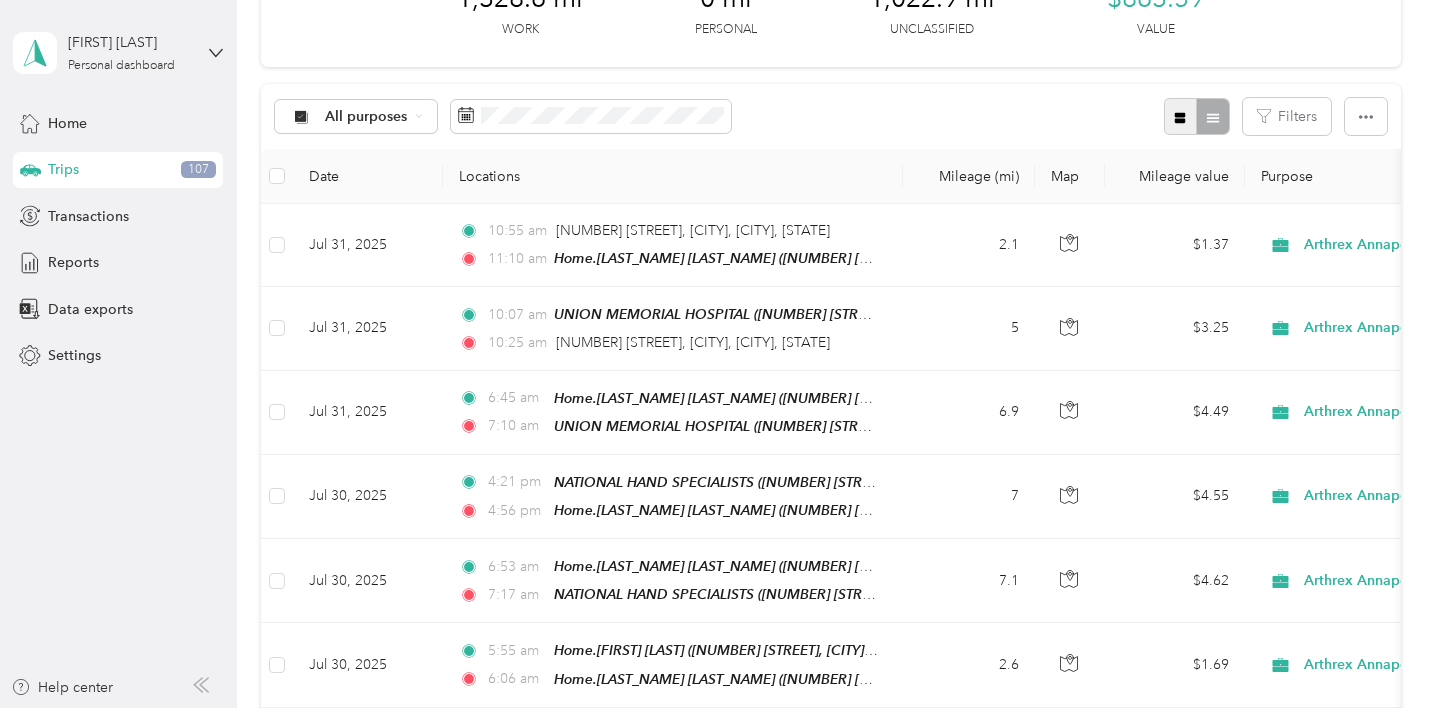 click at bounding box center [1181, 116] 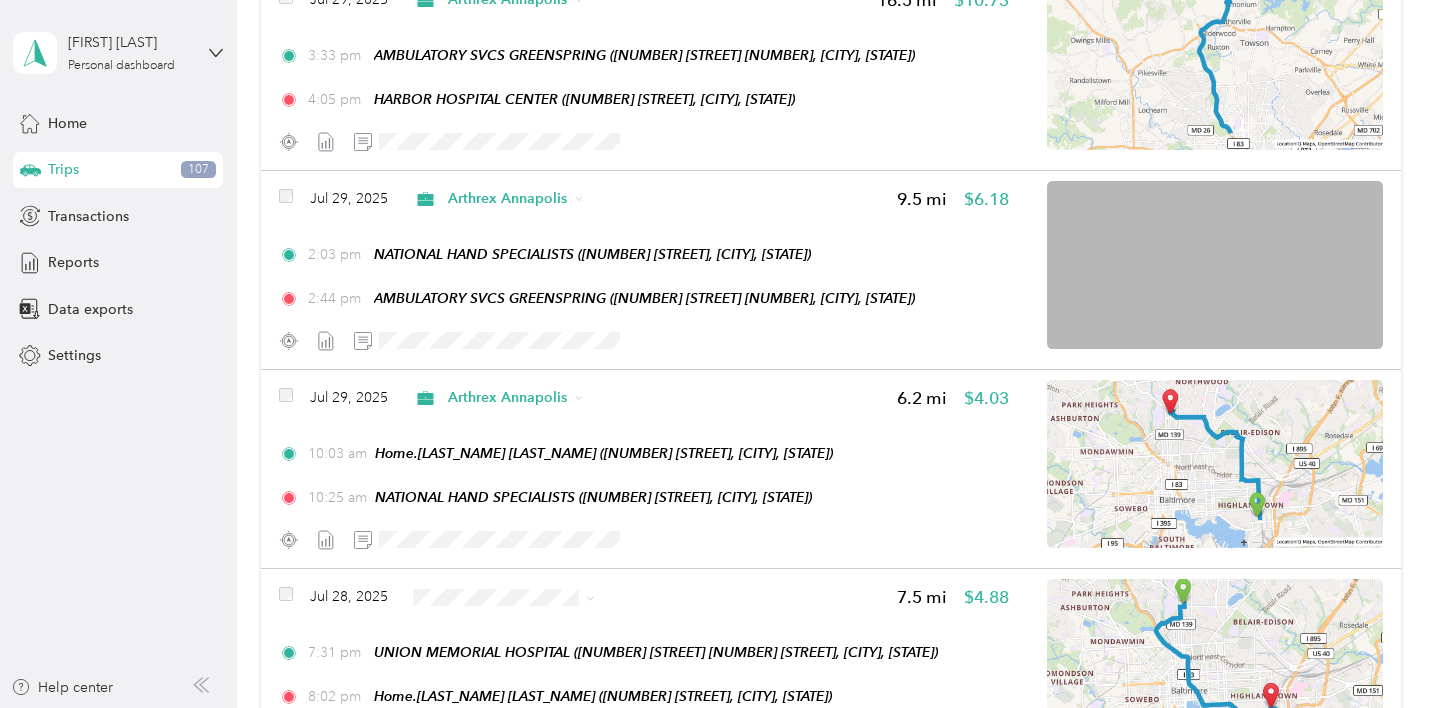 scroll, scrollTop: 1904, scrollLeft: 0, axis: vertical 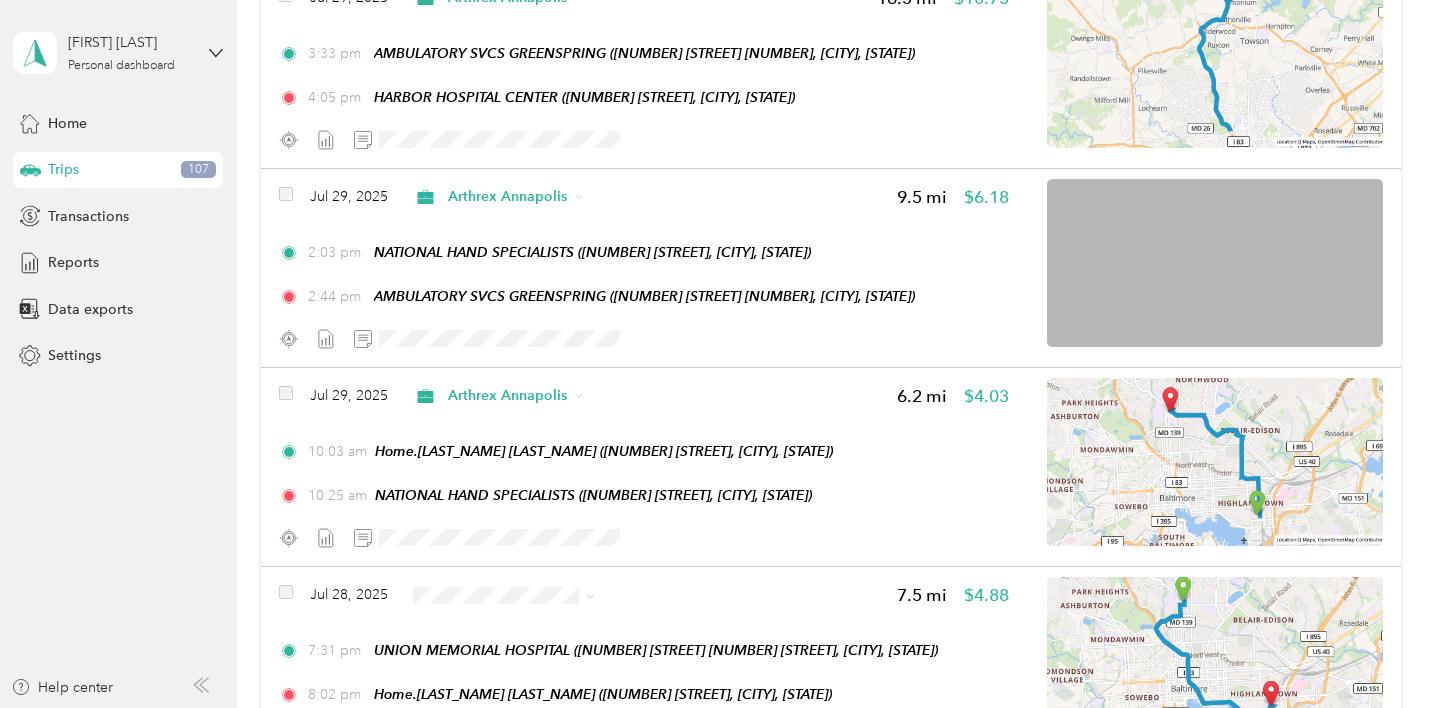 click at bounding box center (587, -401) 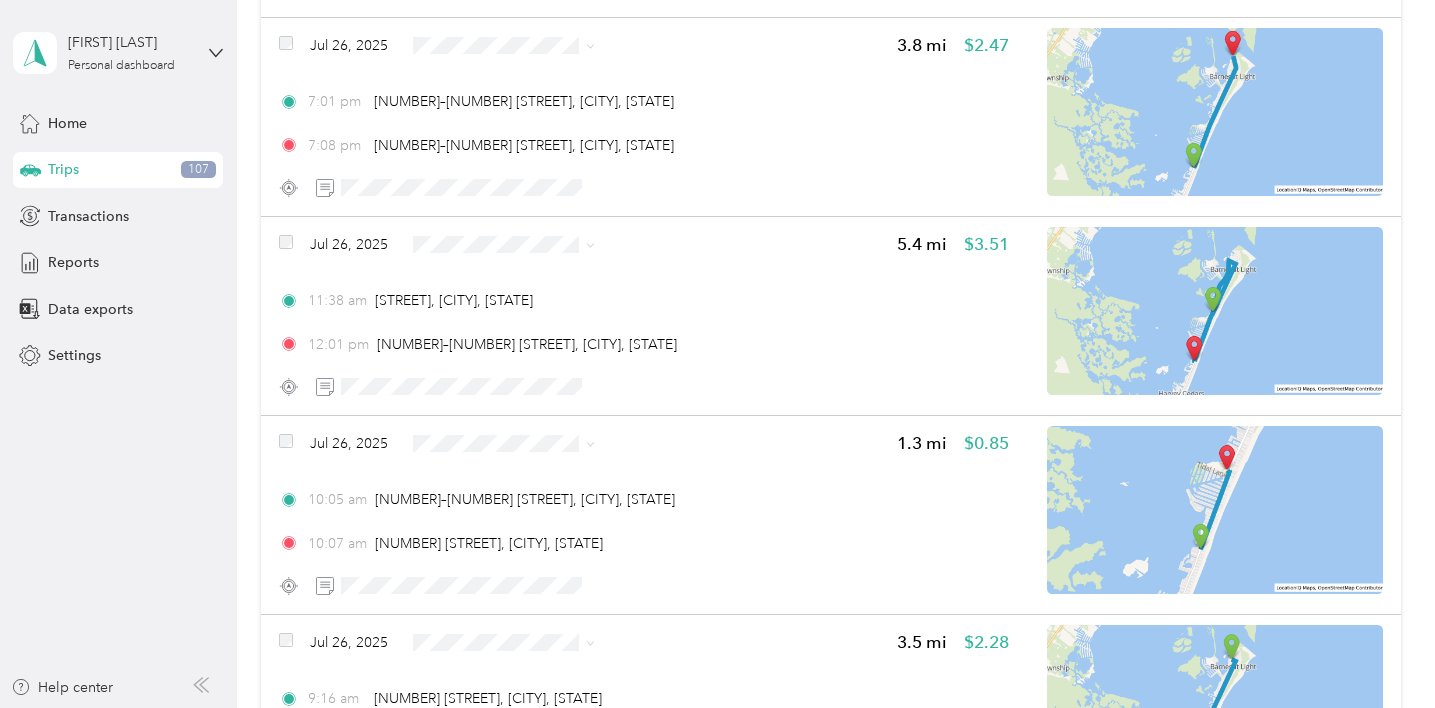 scroll, scrollTop: 3651, scrollLeft: 0, axis: vertical 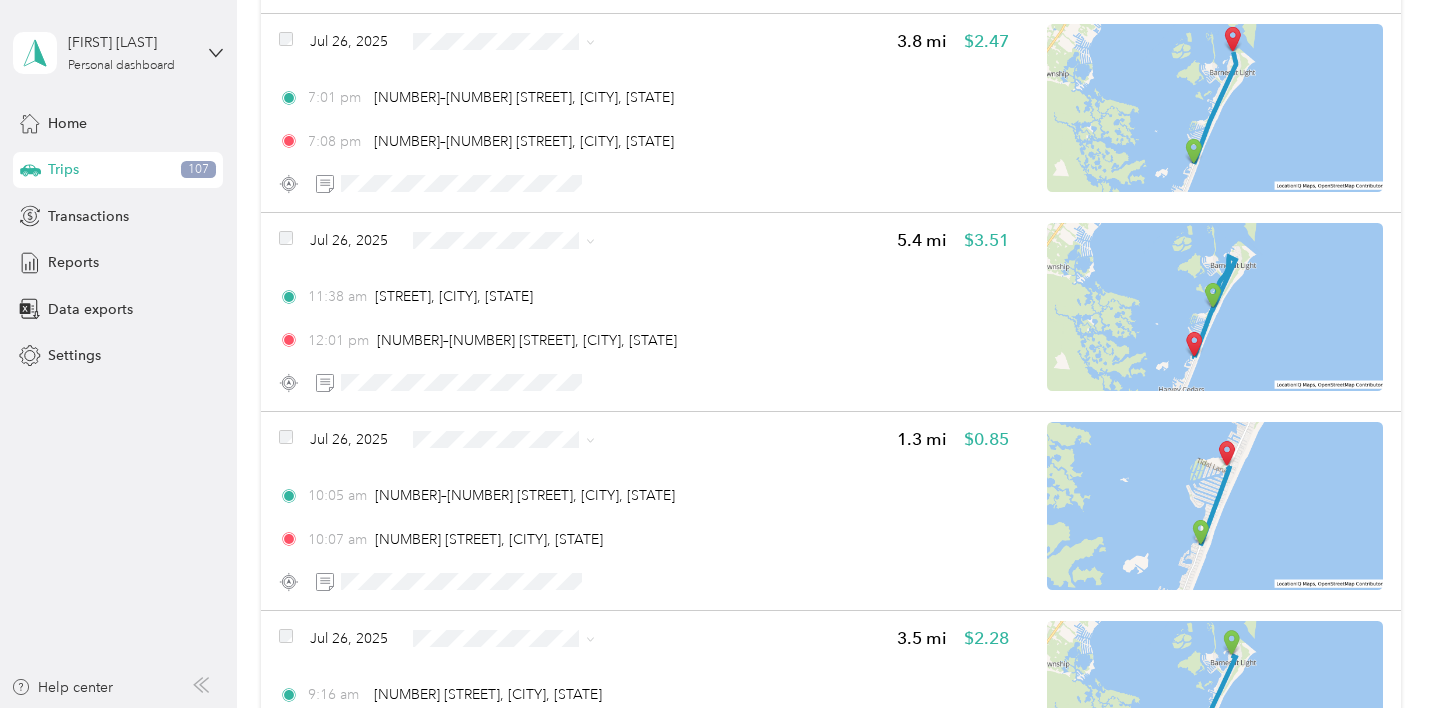 click 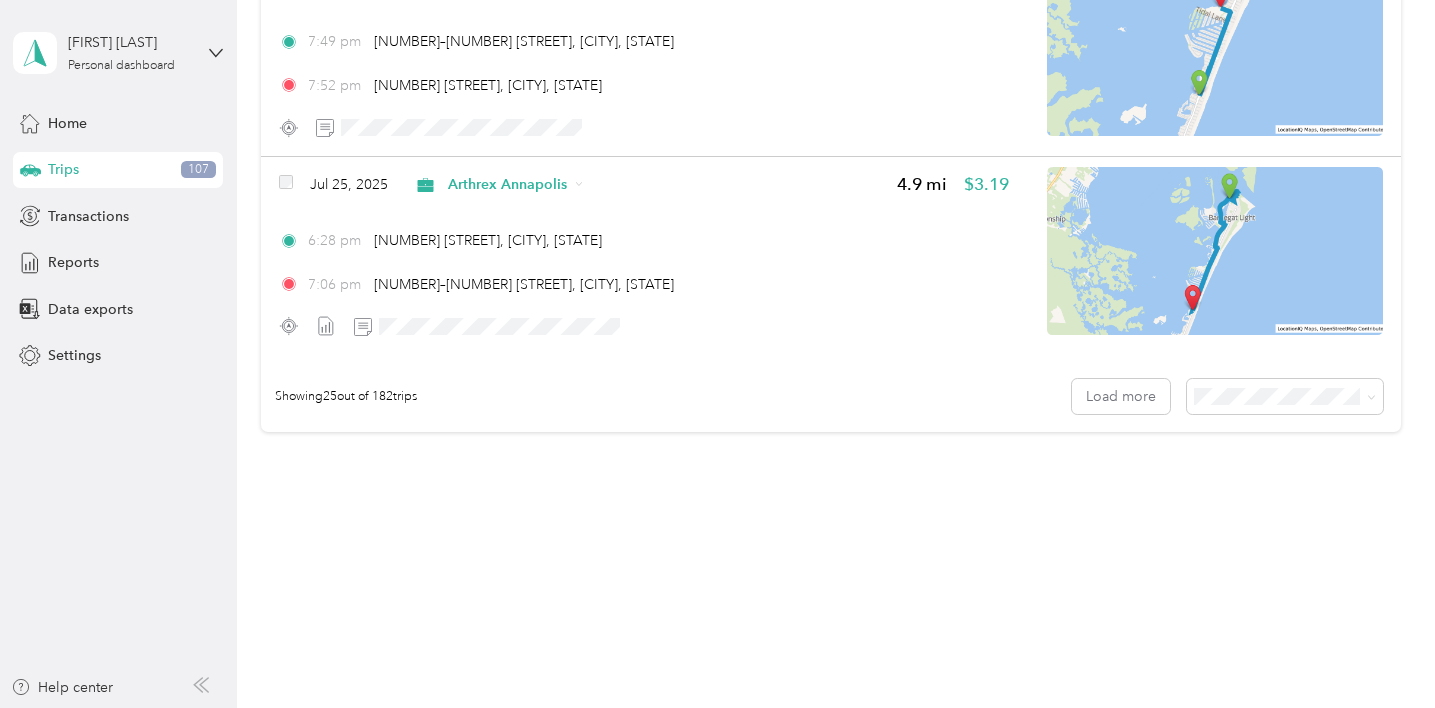 scroll, scrollTop: 7964, scrollLeft: 0, axis: vertical 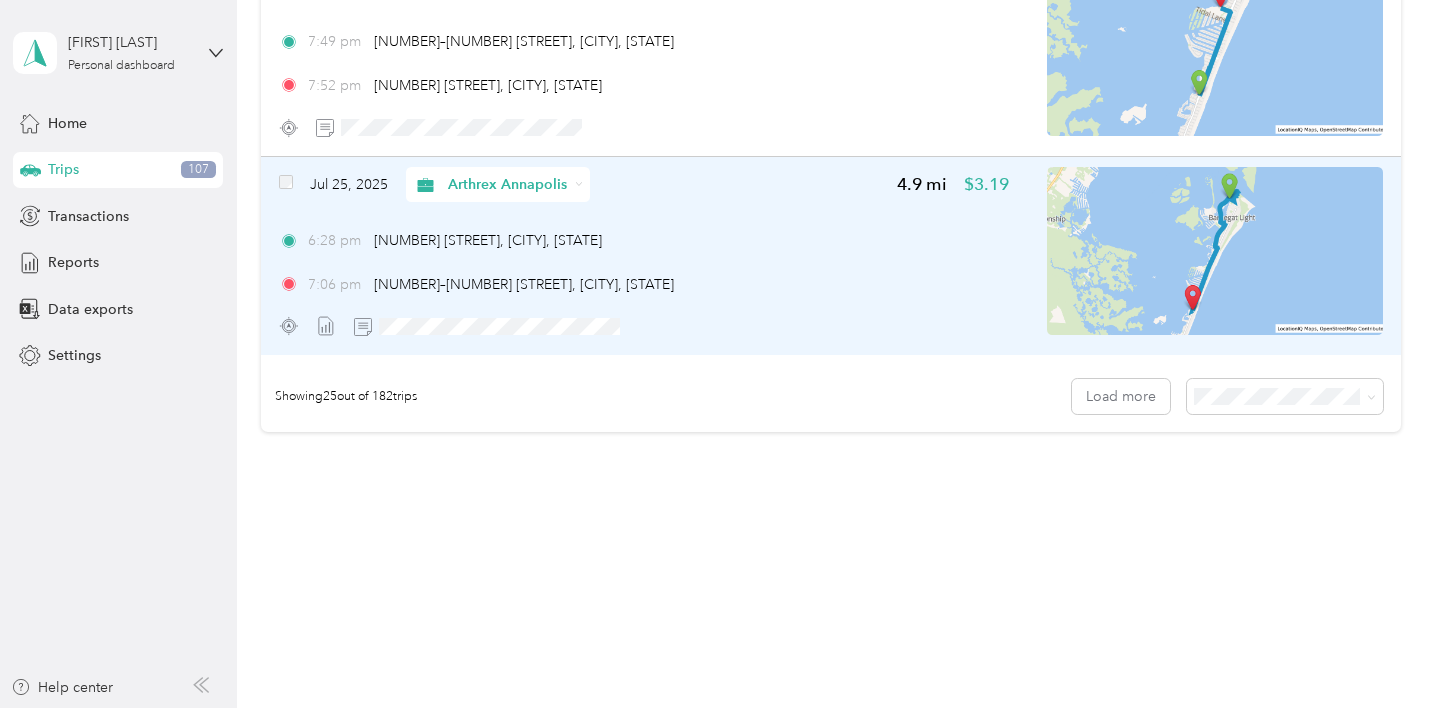 click 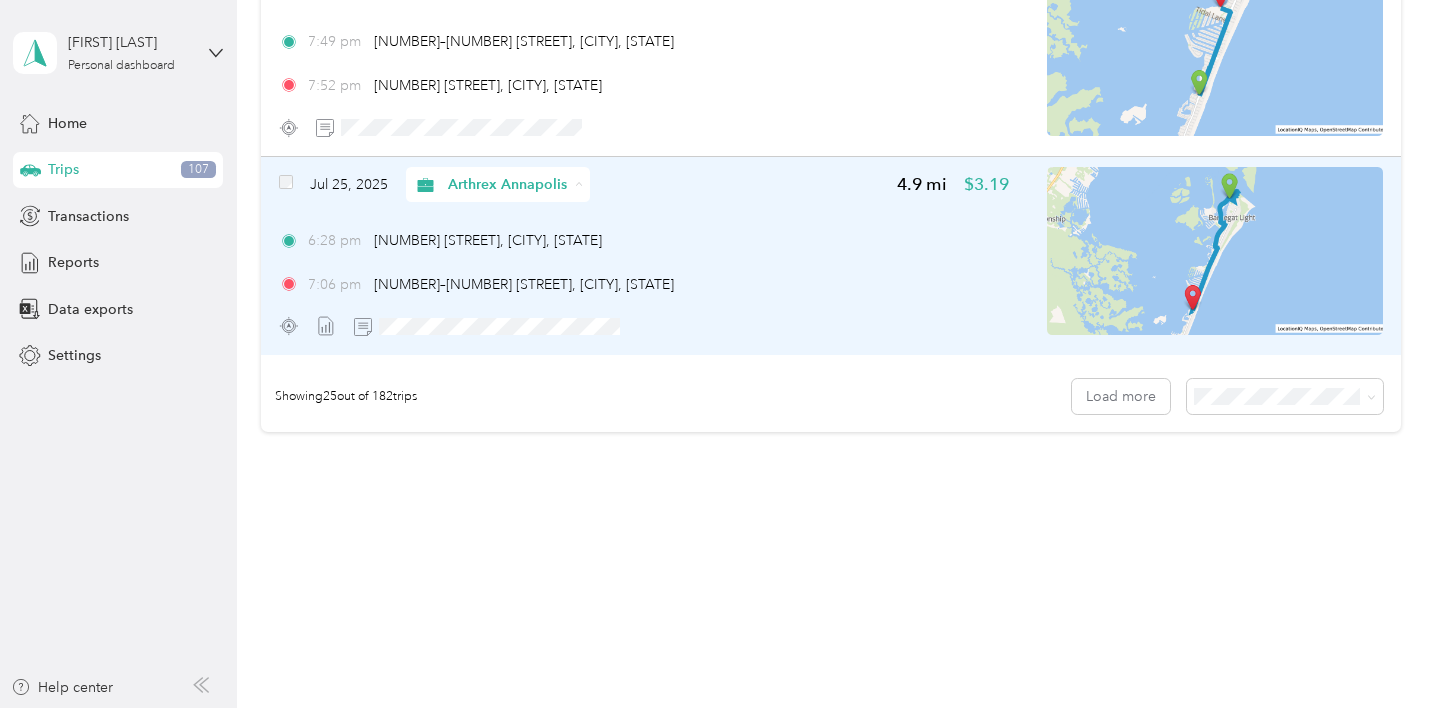 click on "Personal" at bounding box center [526, 486] 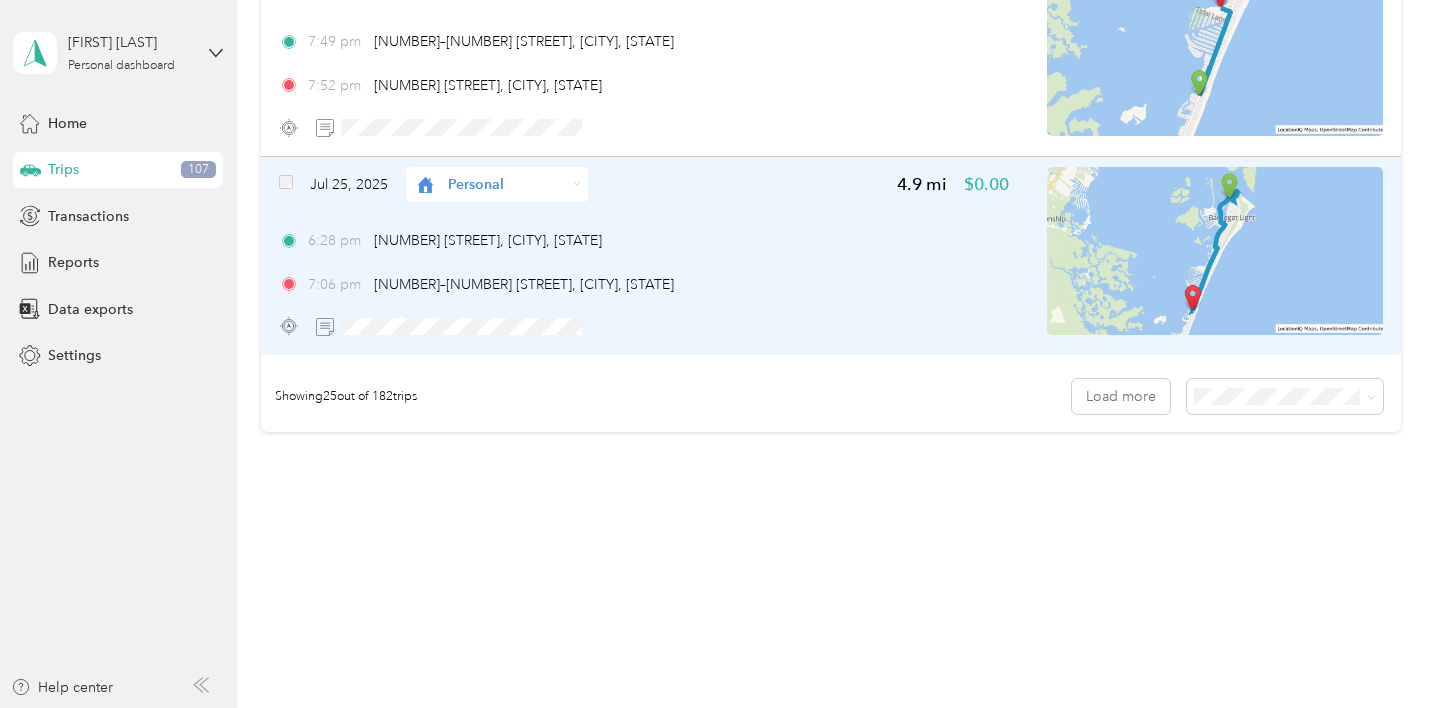 scroll, scrollTop: 8246, scrollLeft: 0, axis: vertical 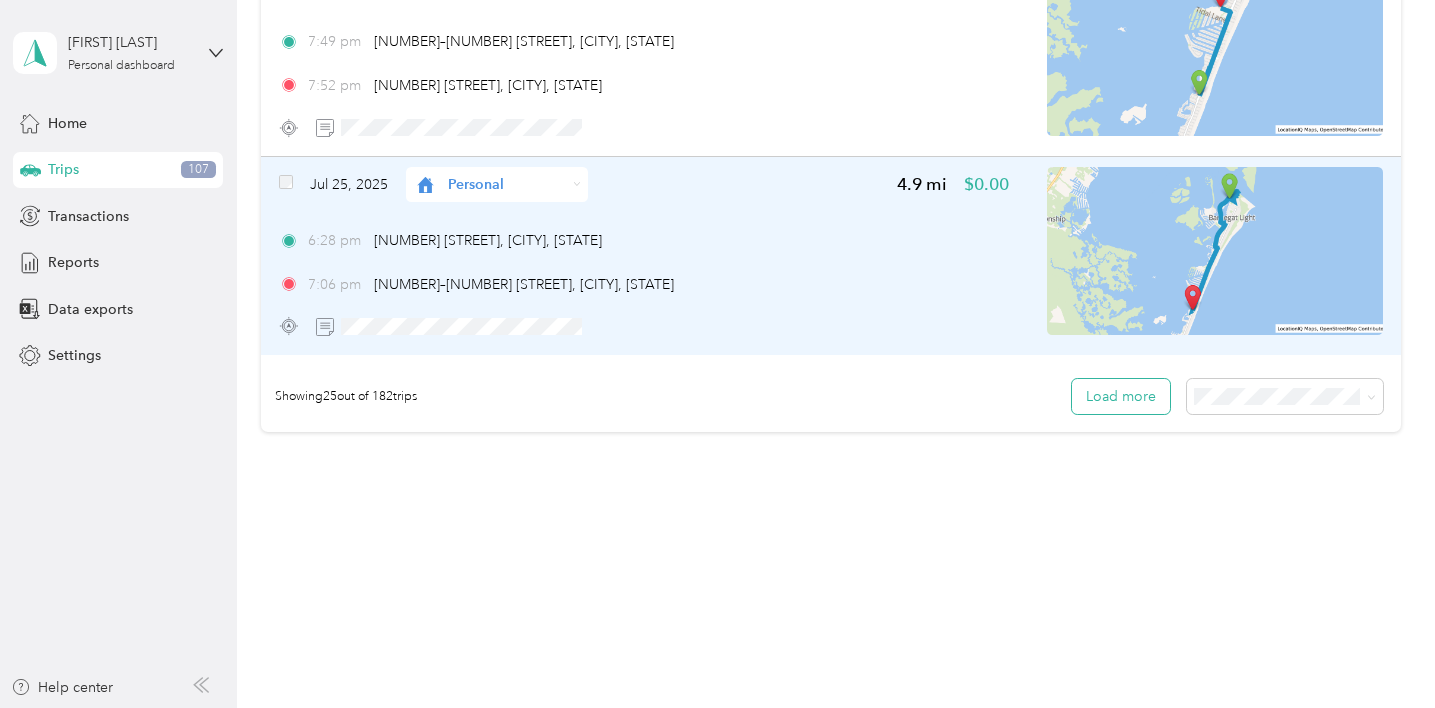 click on "Load more" at bounding box center [1121, 396] 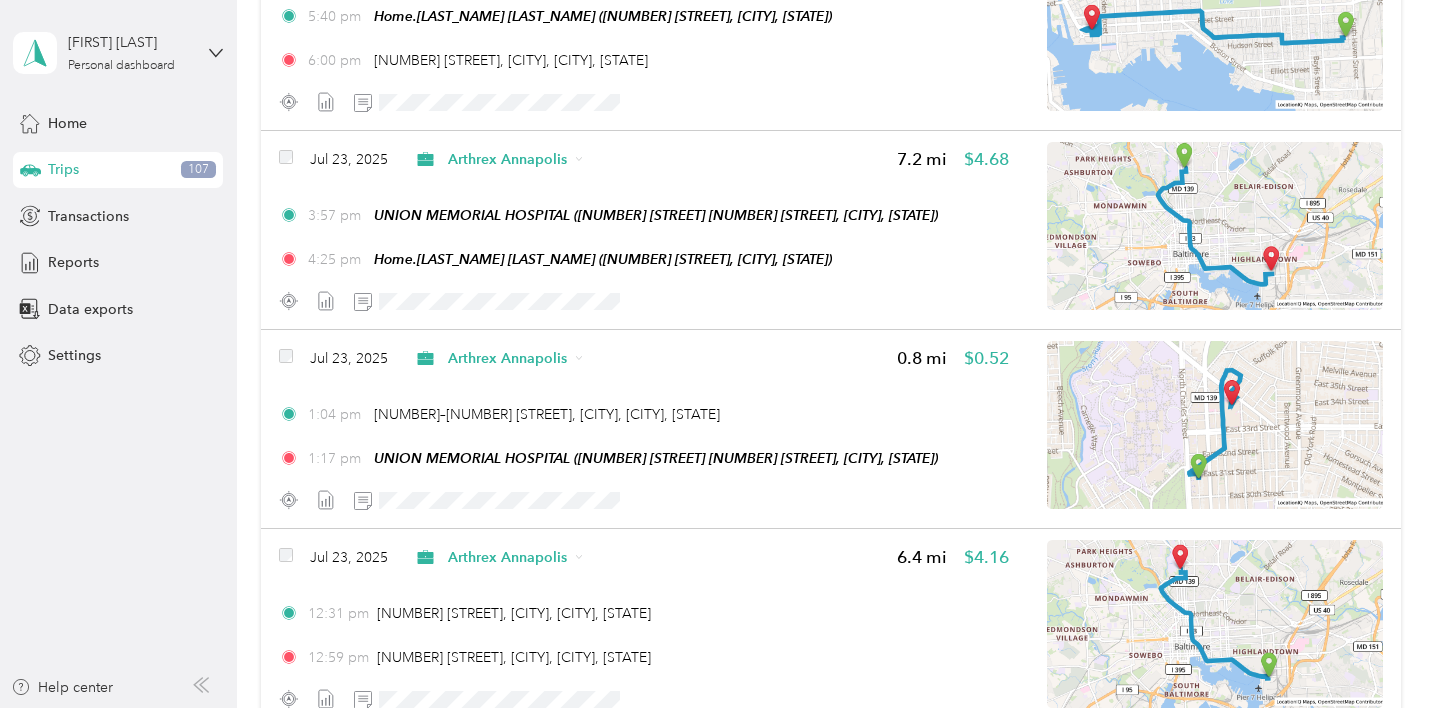 scroll, scrollTop: 8332, scrollLeft: 0, axis: vertical 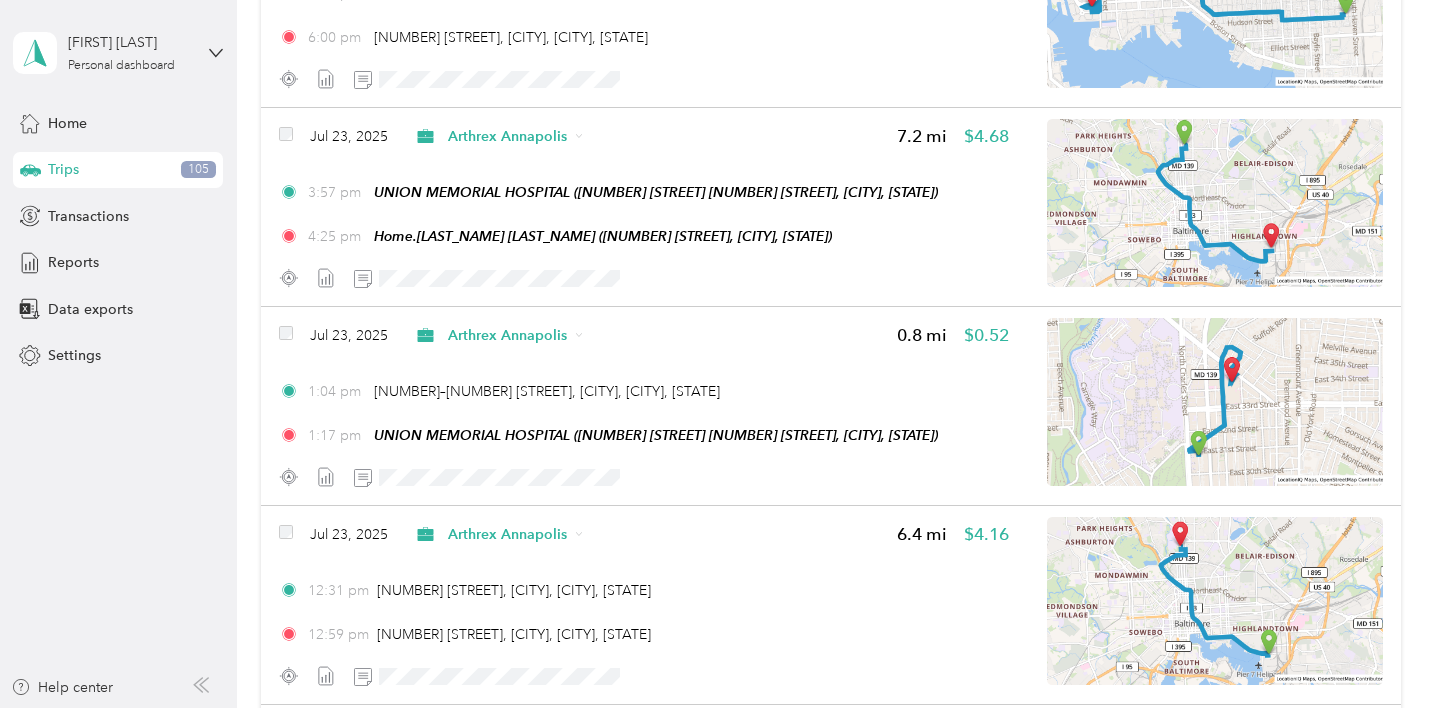 click 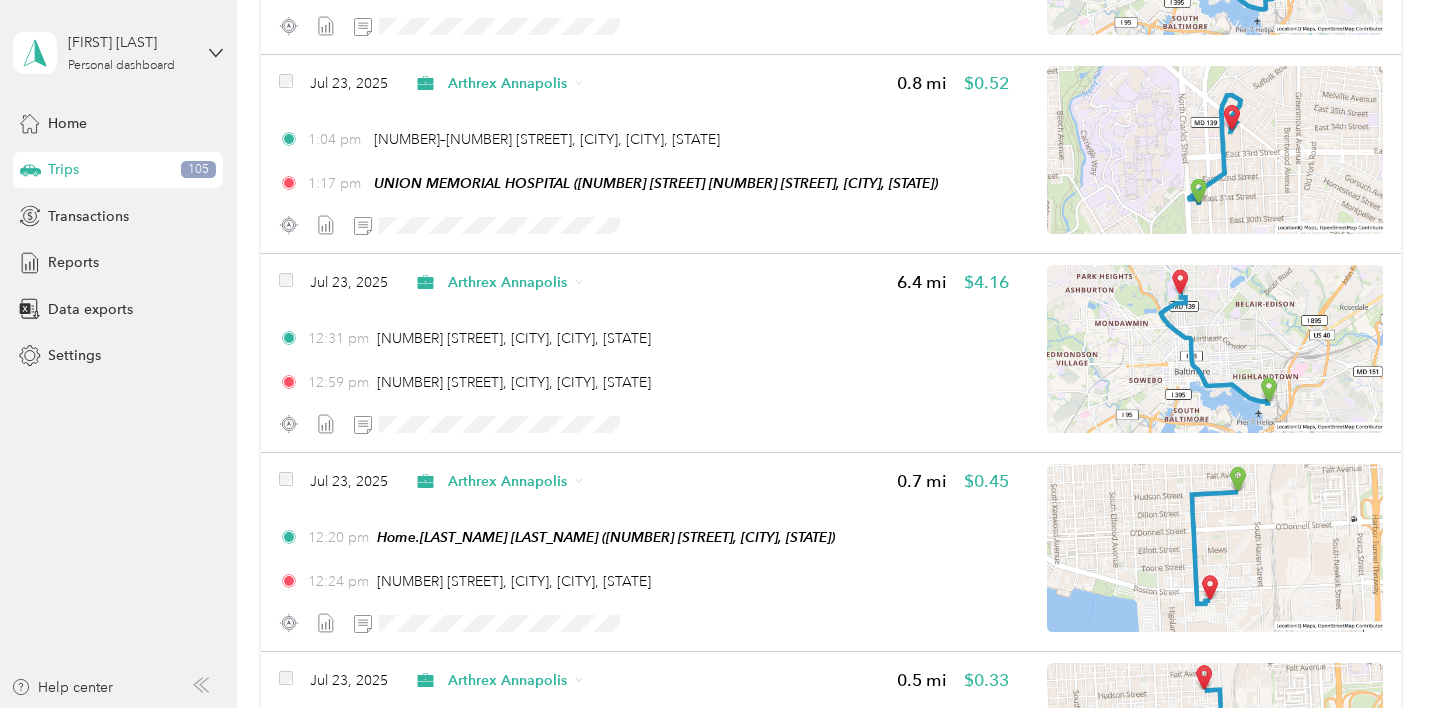 scroll, scrollTop: 8588, scrollLeft: 0, axis: vertical 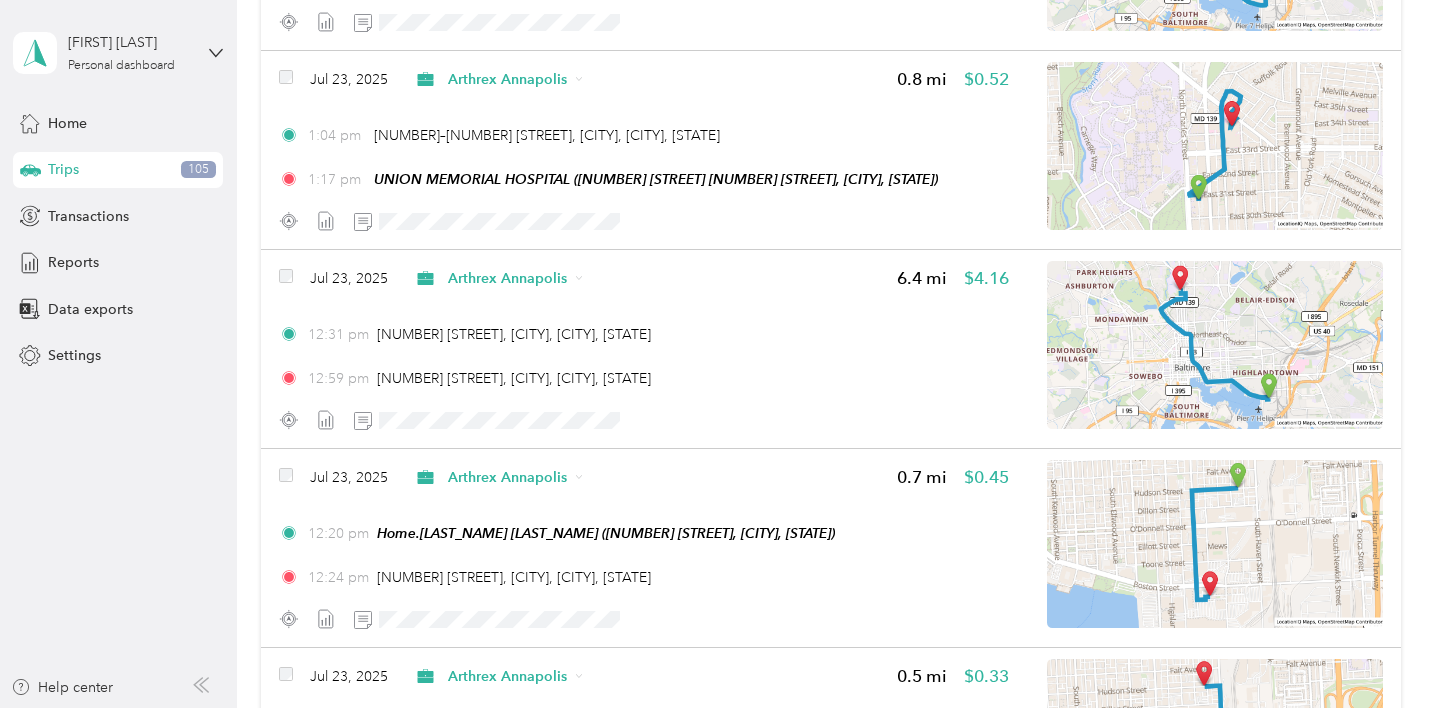 click 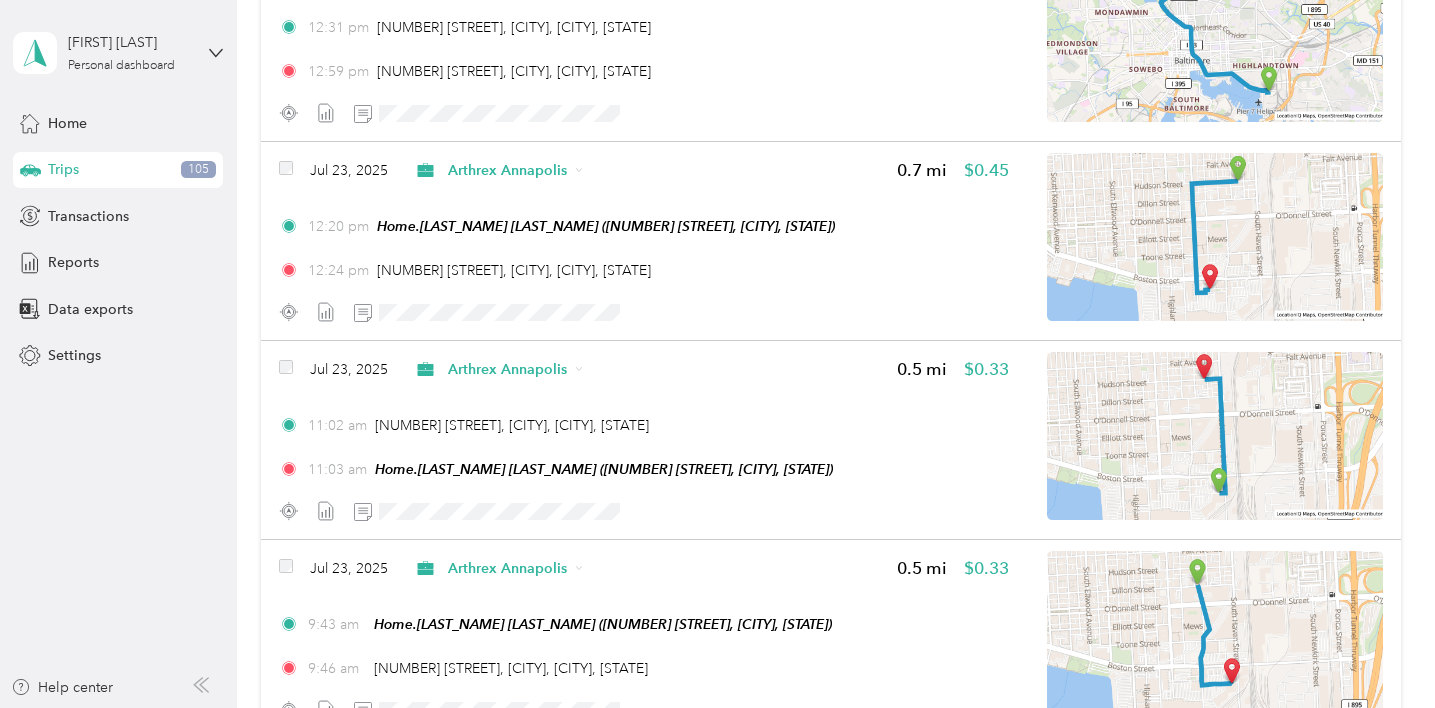 scroll, scrollTop: 8903, scrollLeft: 0, axis: vertical 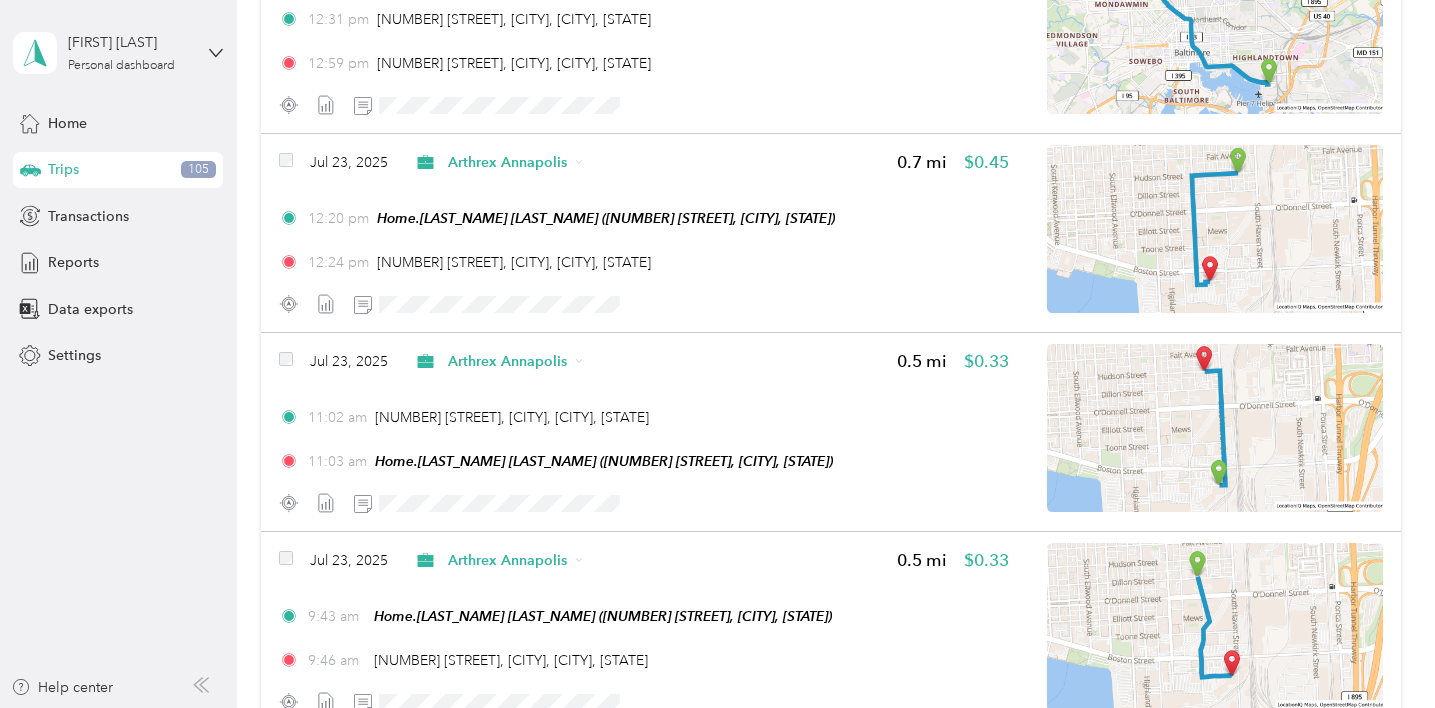 click 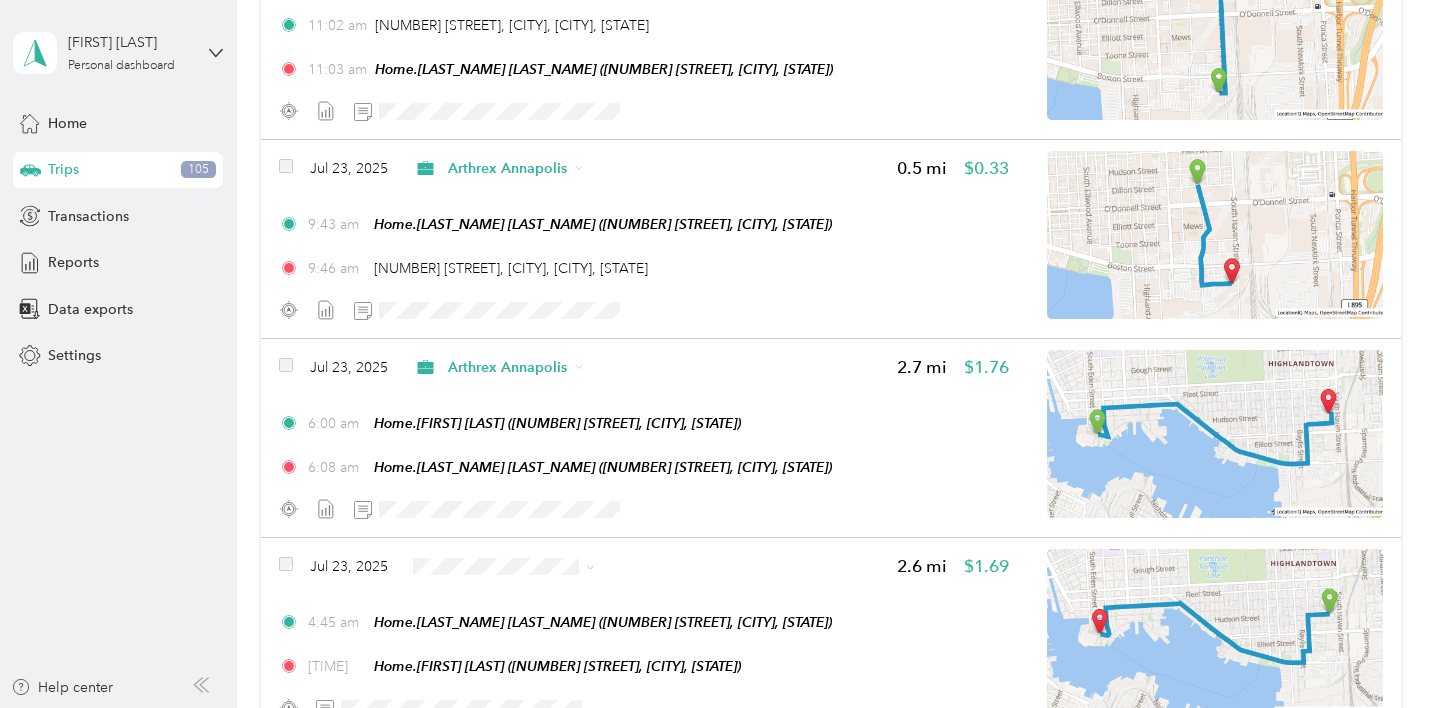 scroll, scrollTop: 9301, scrollLeft: 0, axis: vertical 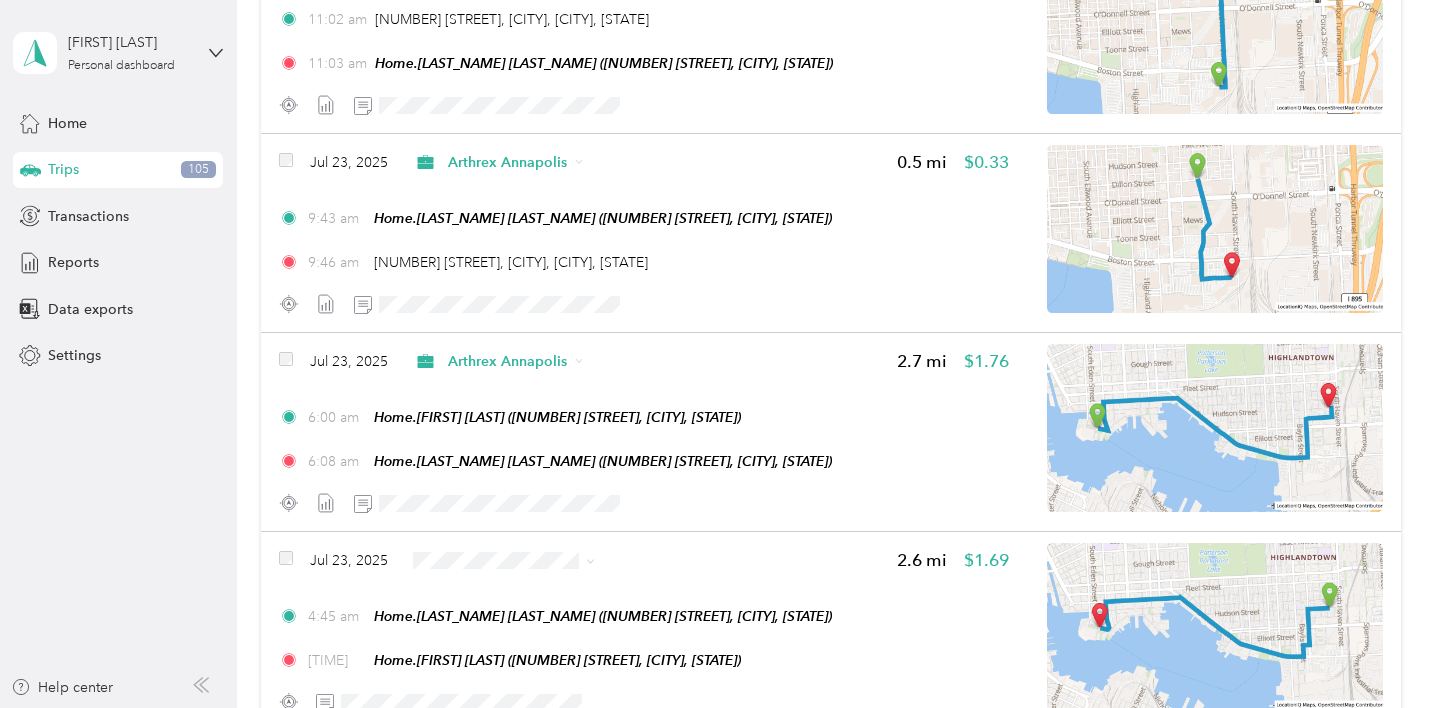 click 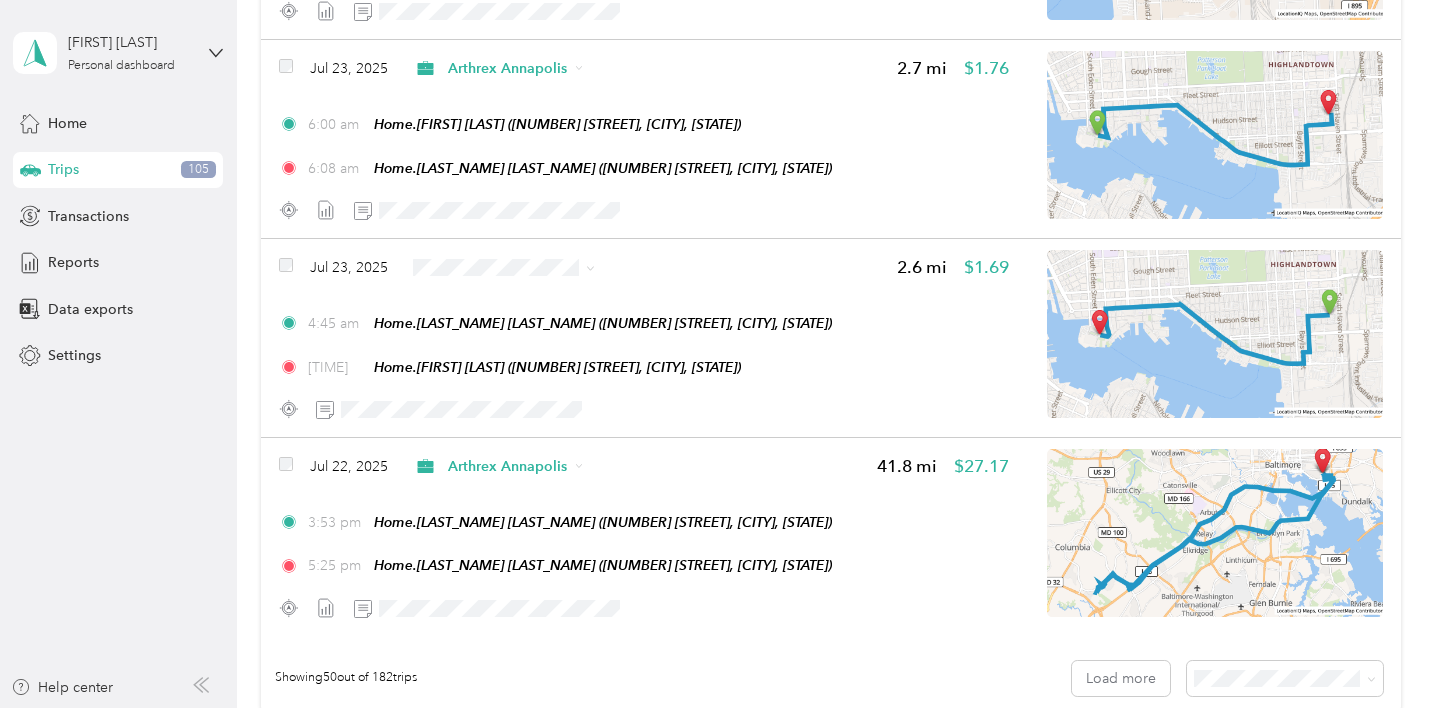 scroll, scrollTop: 9597, scrollLeft: 0, axis: vertical 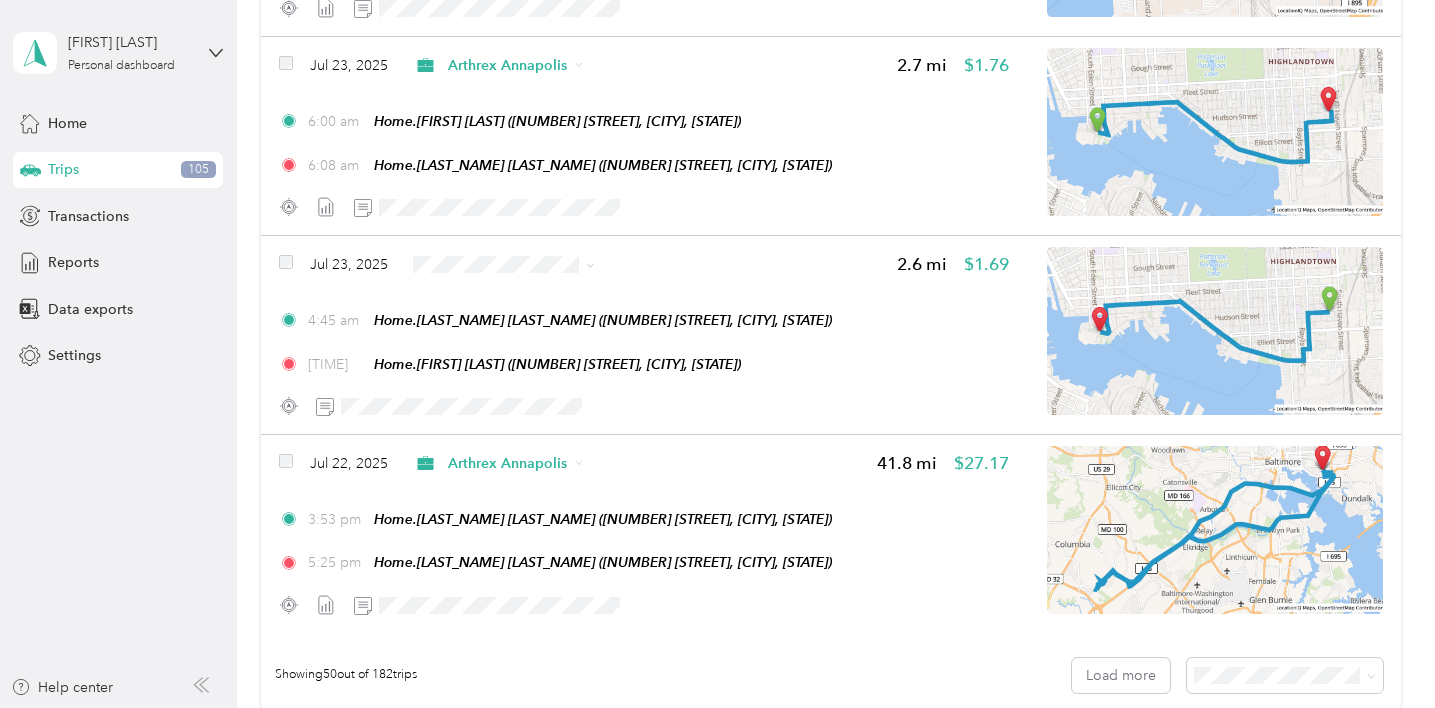 click 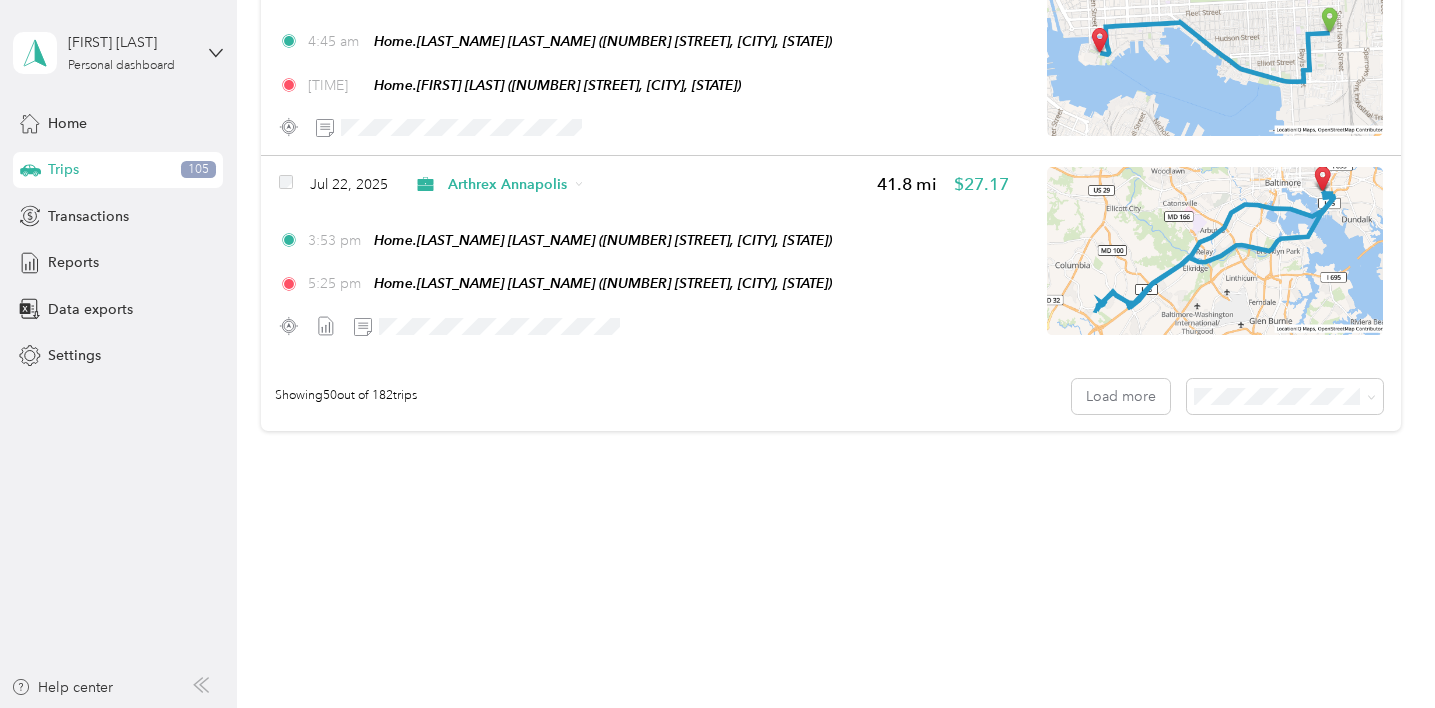 scroll, scrollTop: 9937, scrollLeft: 0, axis: vertical 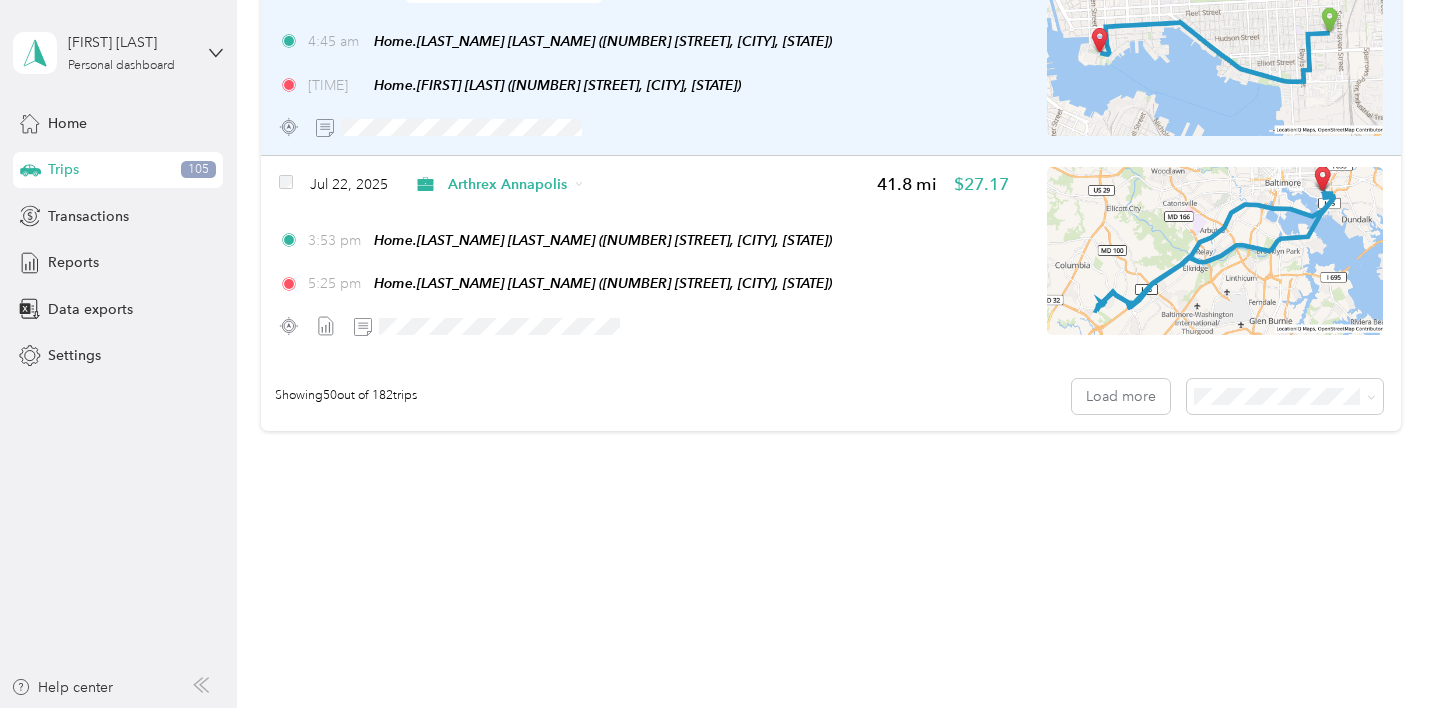 click 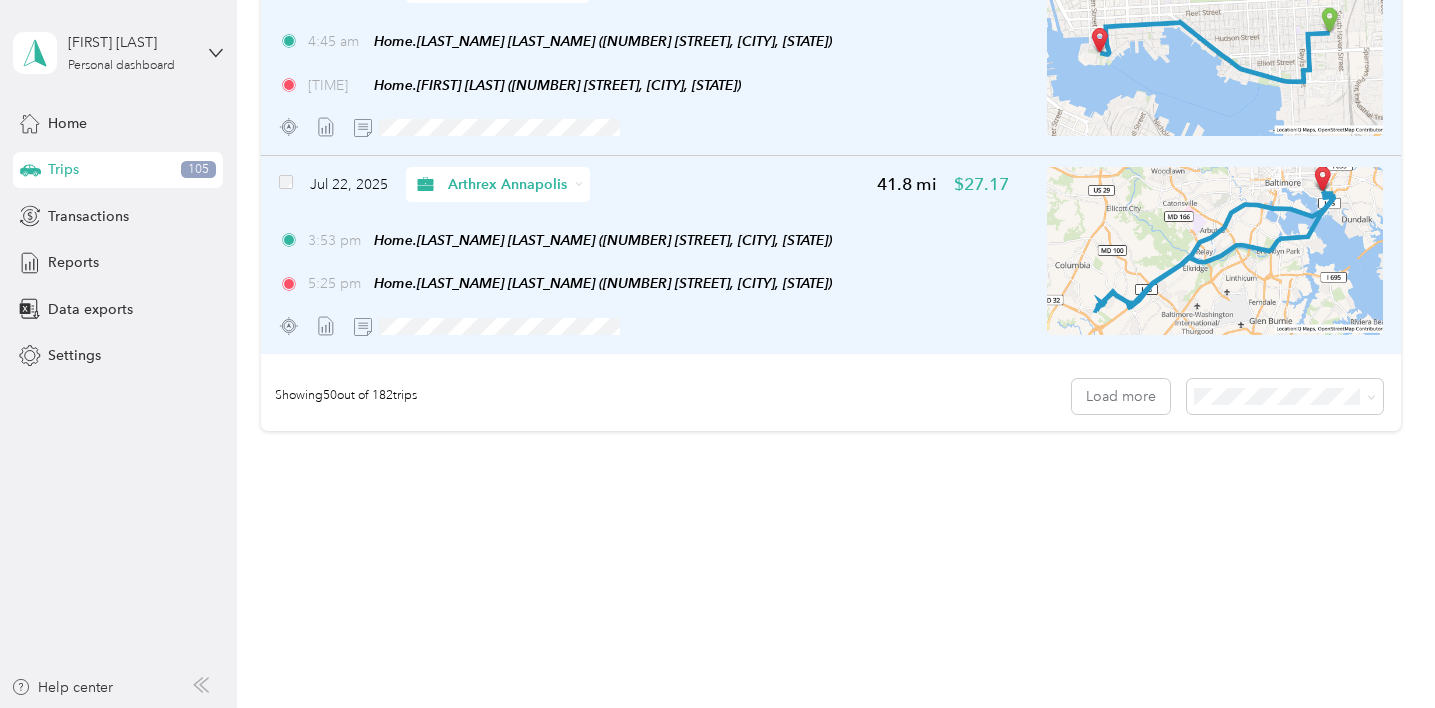 scroll, scrollTop: 16436, scrollLeft: 0, axis: vertical 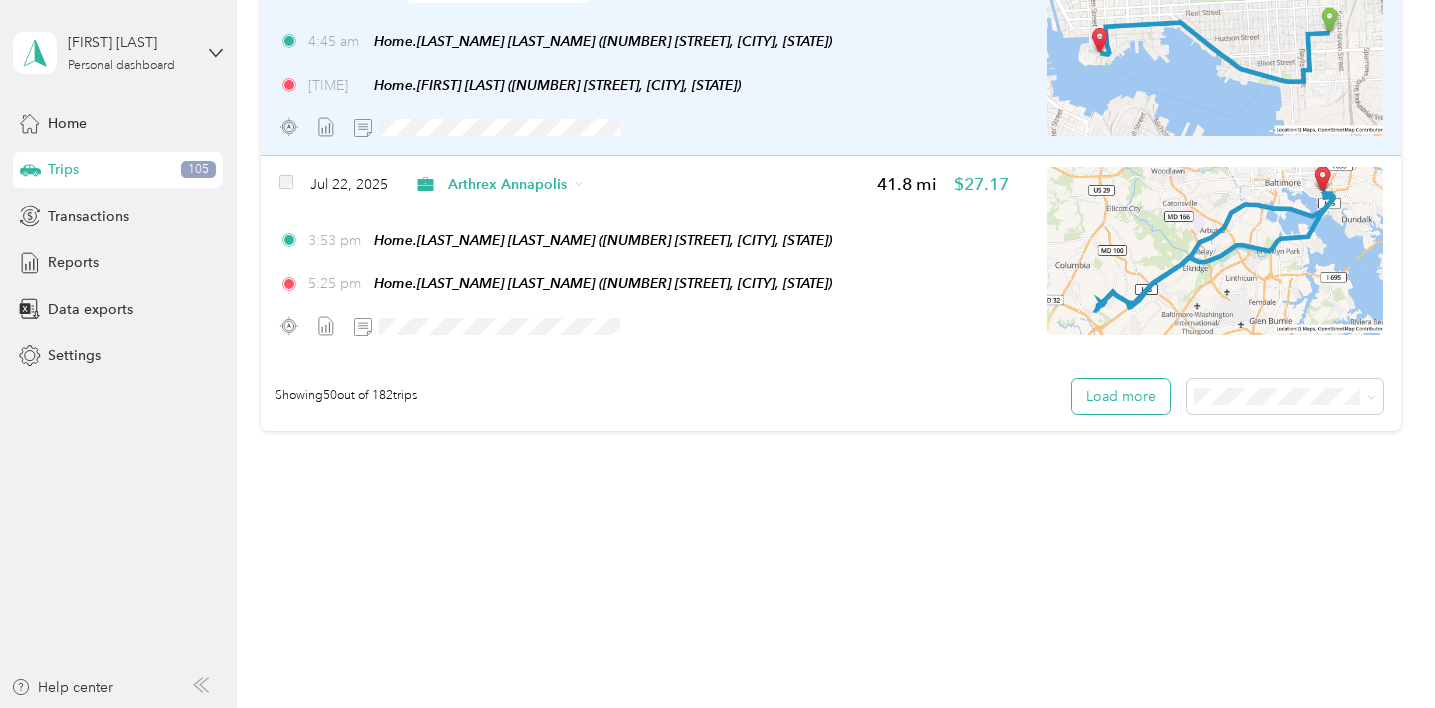 click on "Load more" at bounding box center (1121, 396) 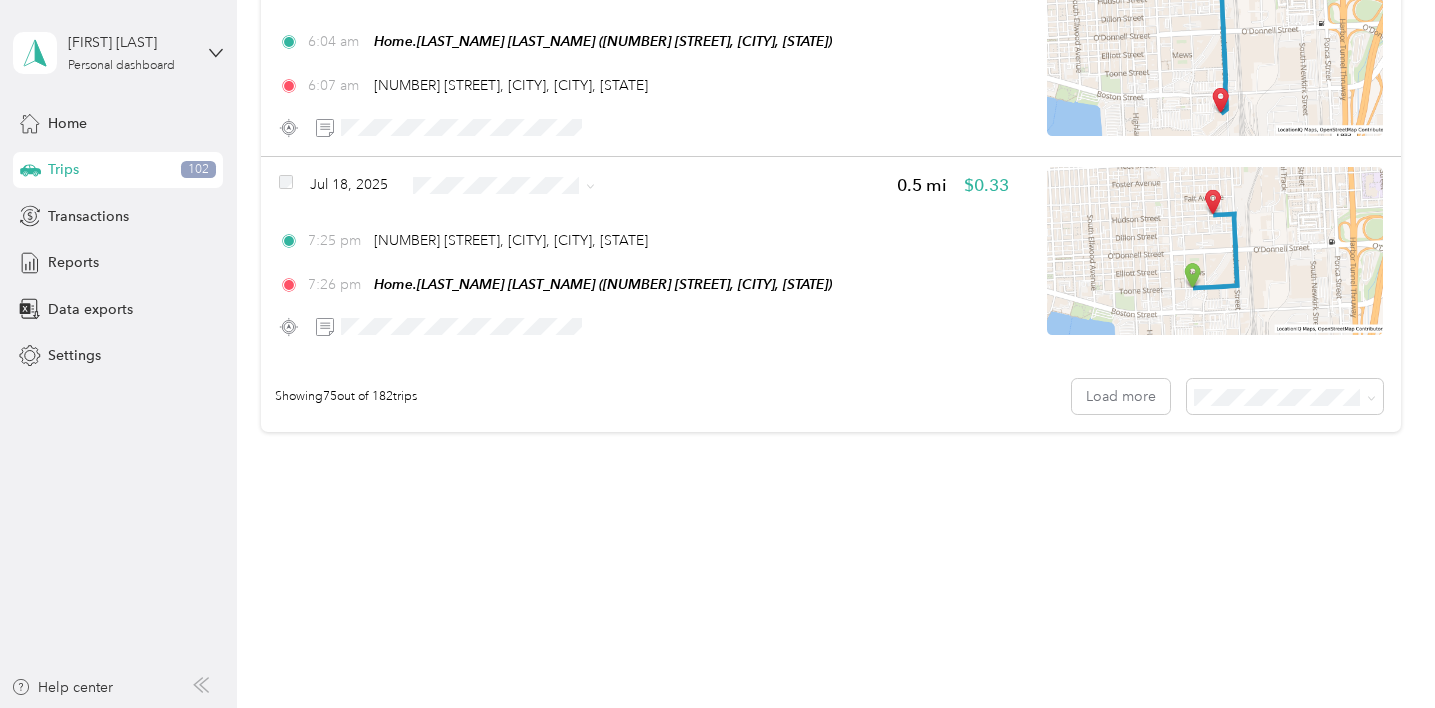 scroll, scrollTop: 20701, scrollLeft: 0, axis: vertical 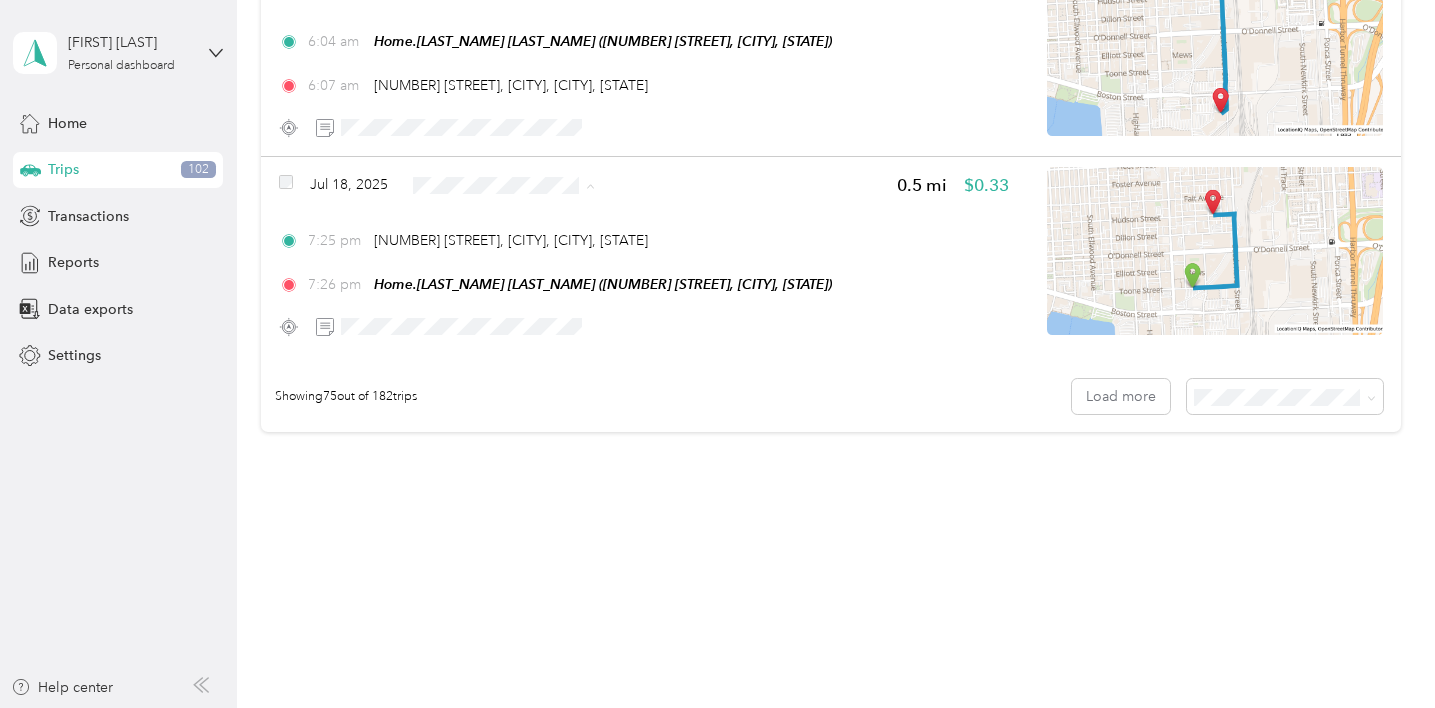 click on "Arthrex Annapolis" at bounding box center (520, 477) 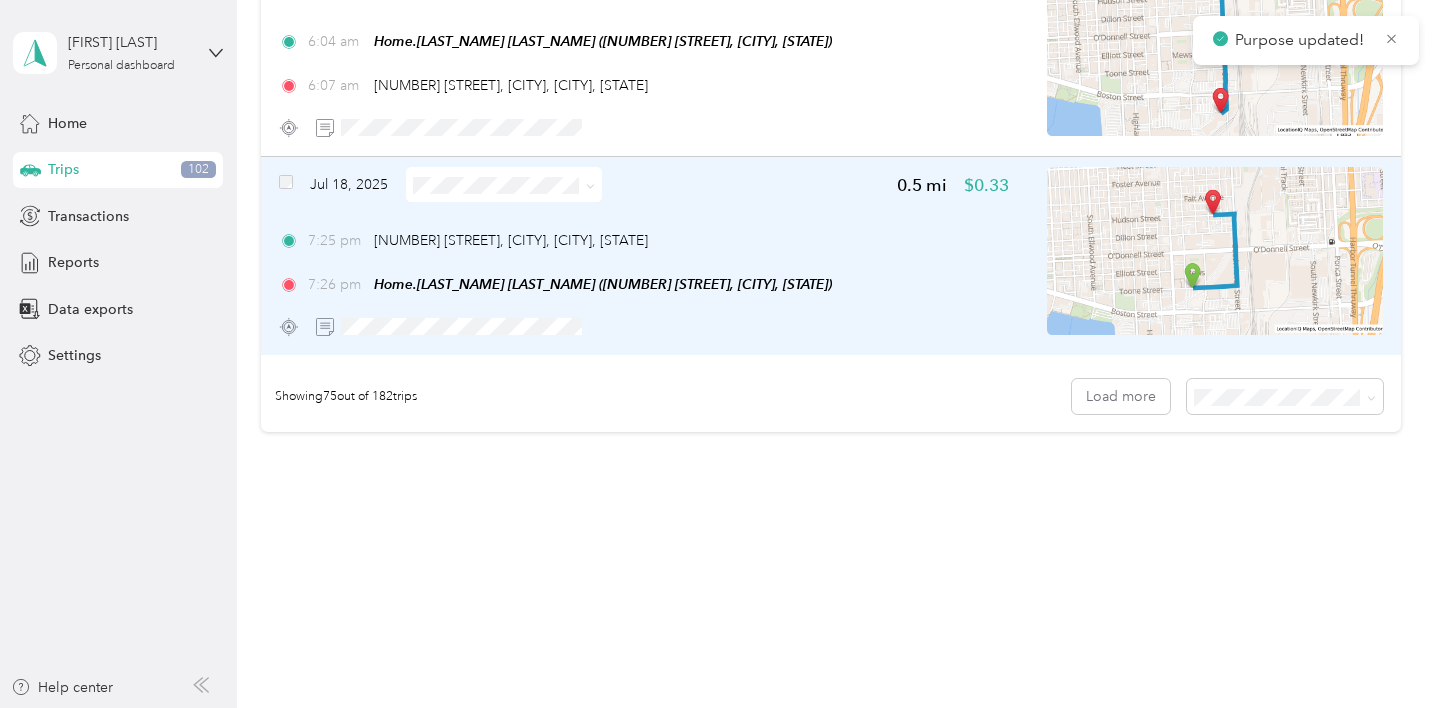 click at bounding box center (504, 184) 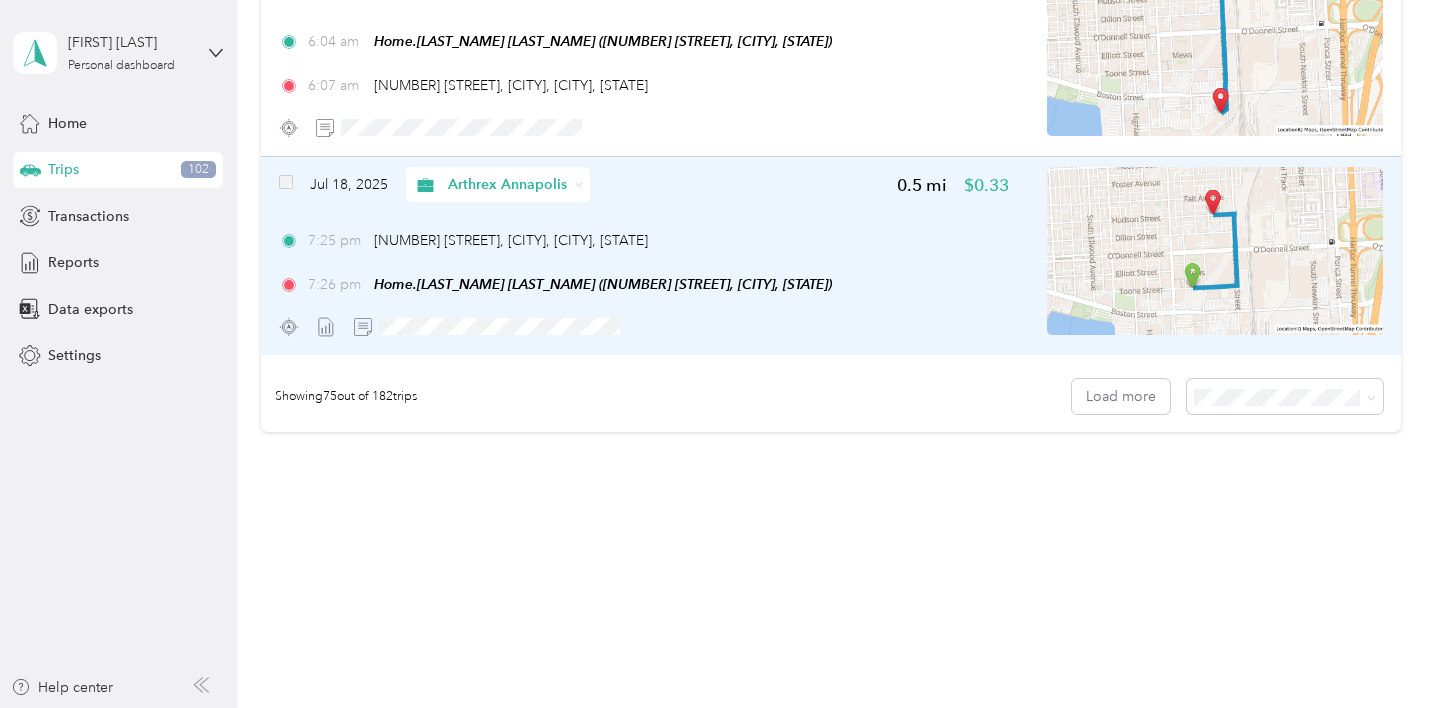 click on "Arthrex Annapolis" at bounding box center [498, 184] 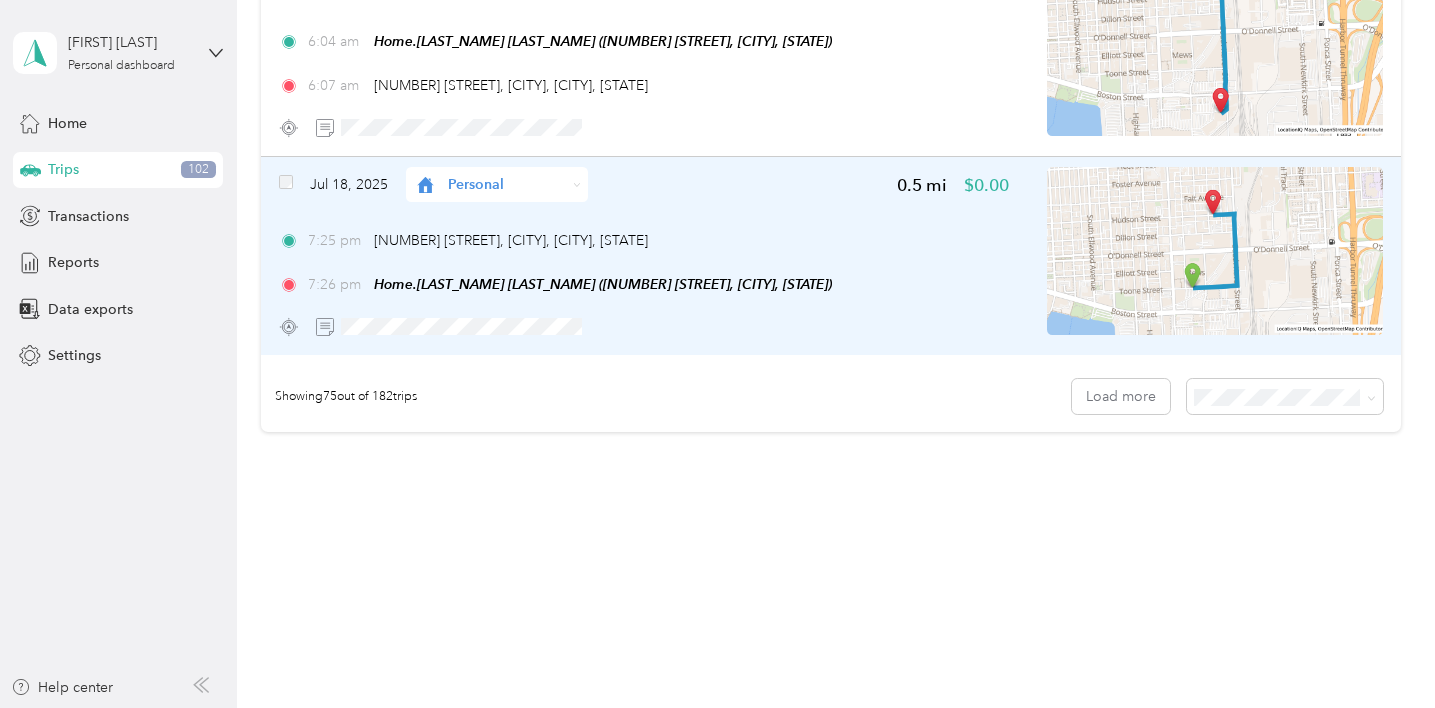 scroll, scrollTop: 24769, scrollLeft: 0, axis: vertical 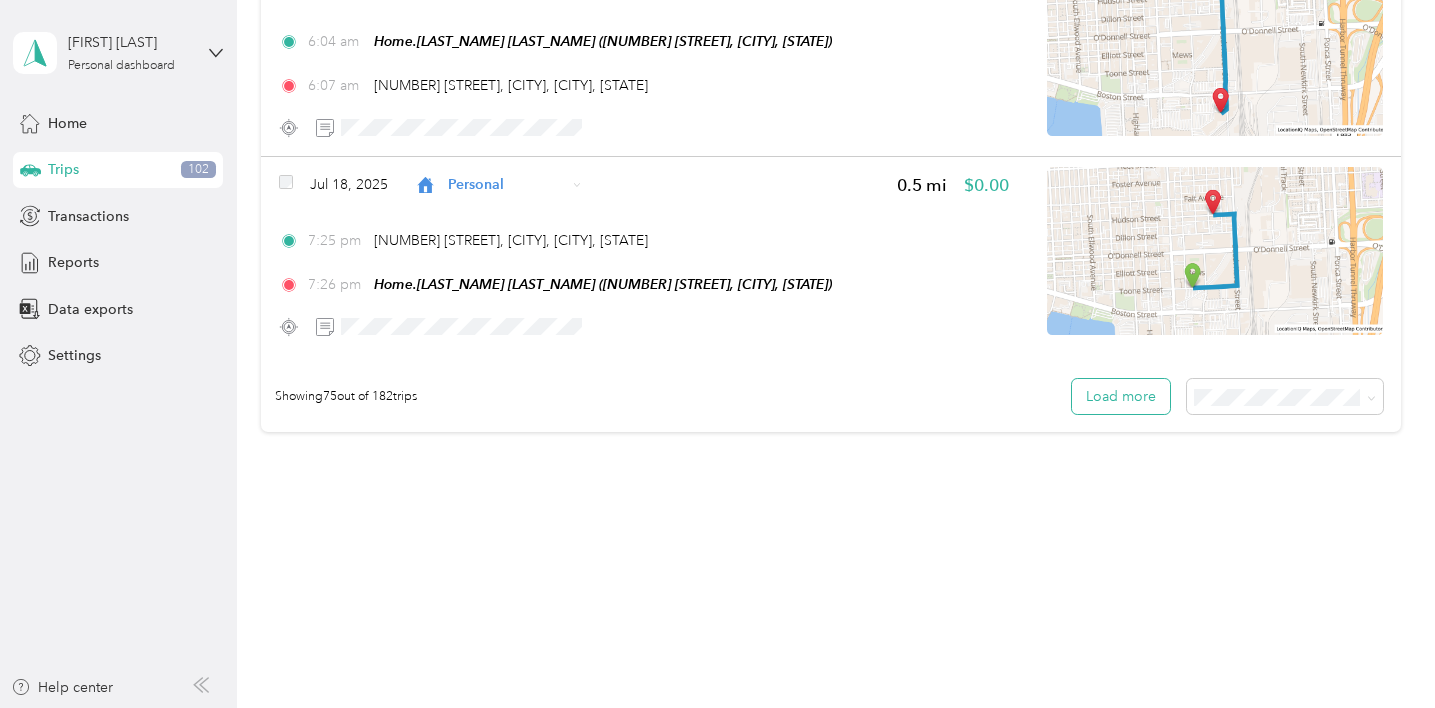 click on "Load more" at bounding box center [1121, 396] 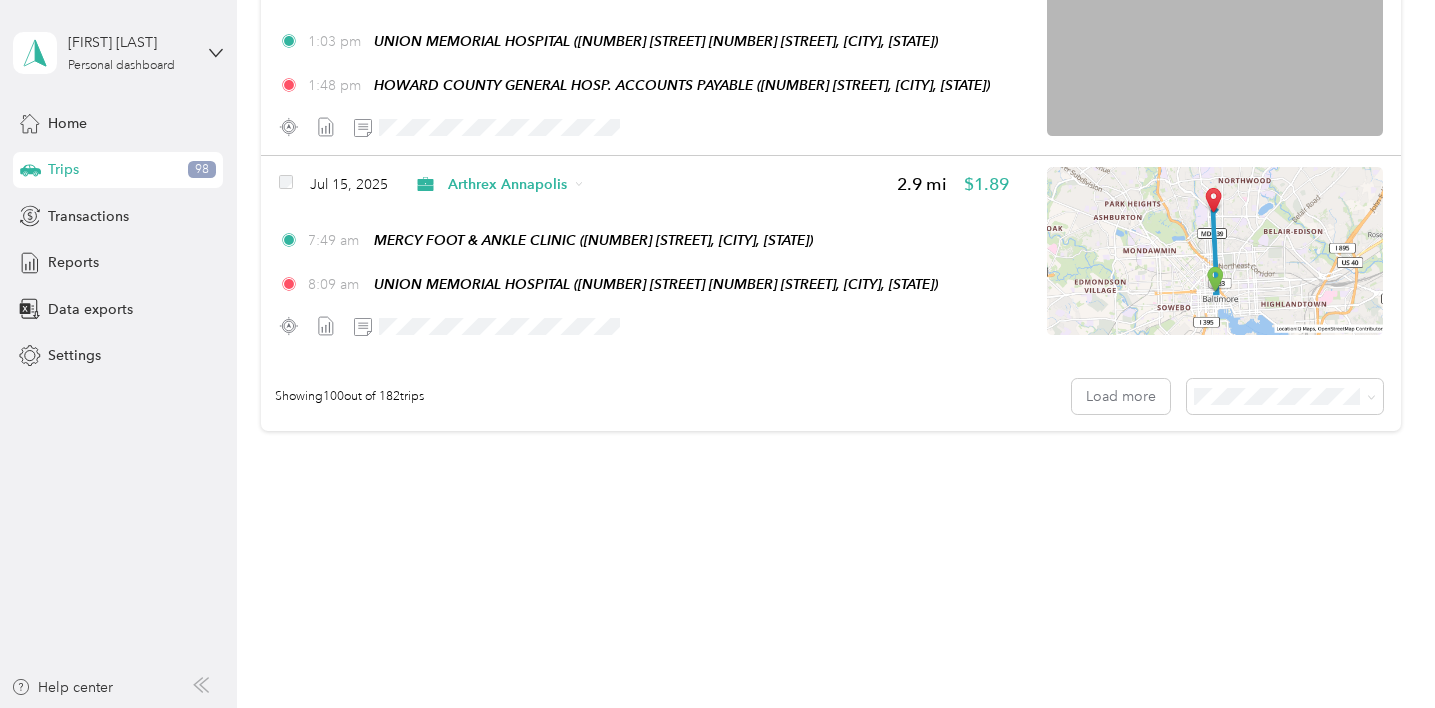 scroll, scrollTop: 26366, scrollLeft: 0, axis: vertical 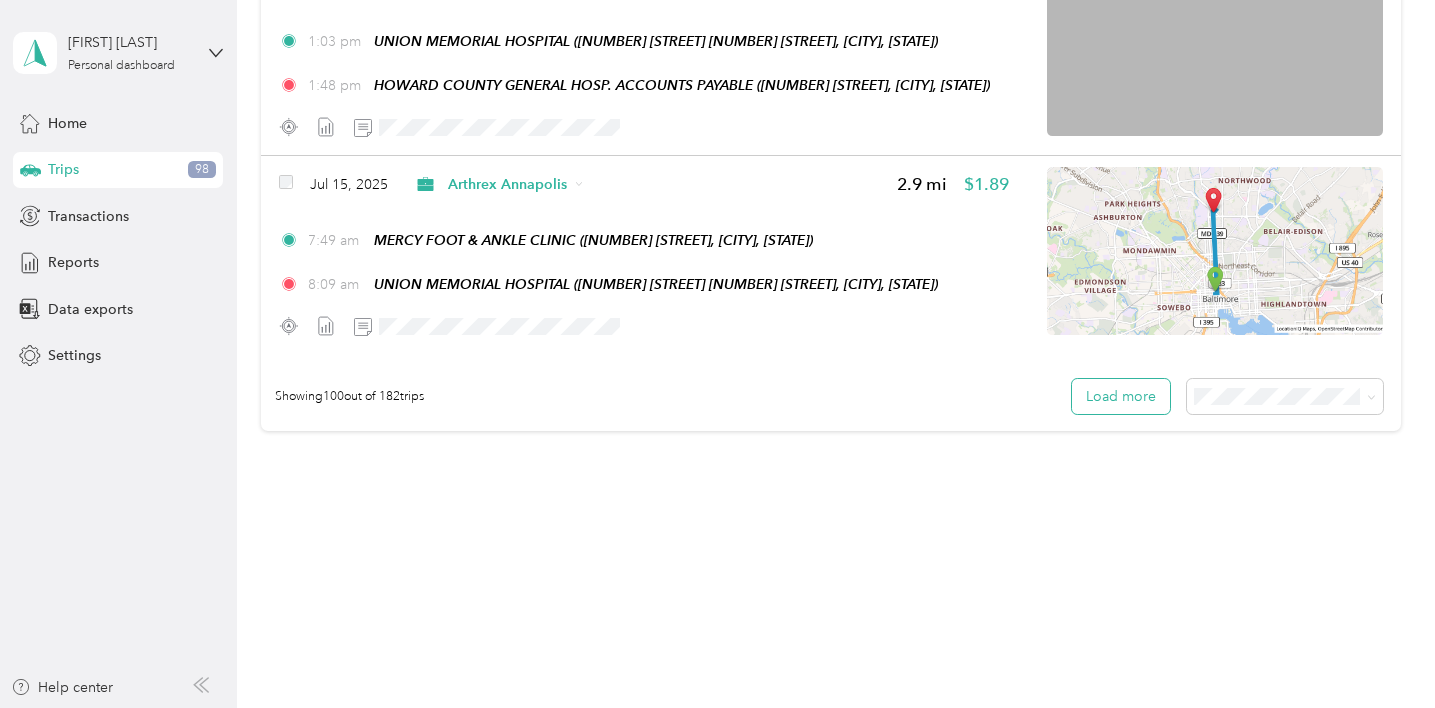 click on "Load more" at bounding box center [1121, 396] 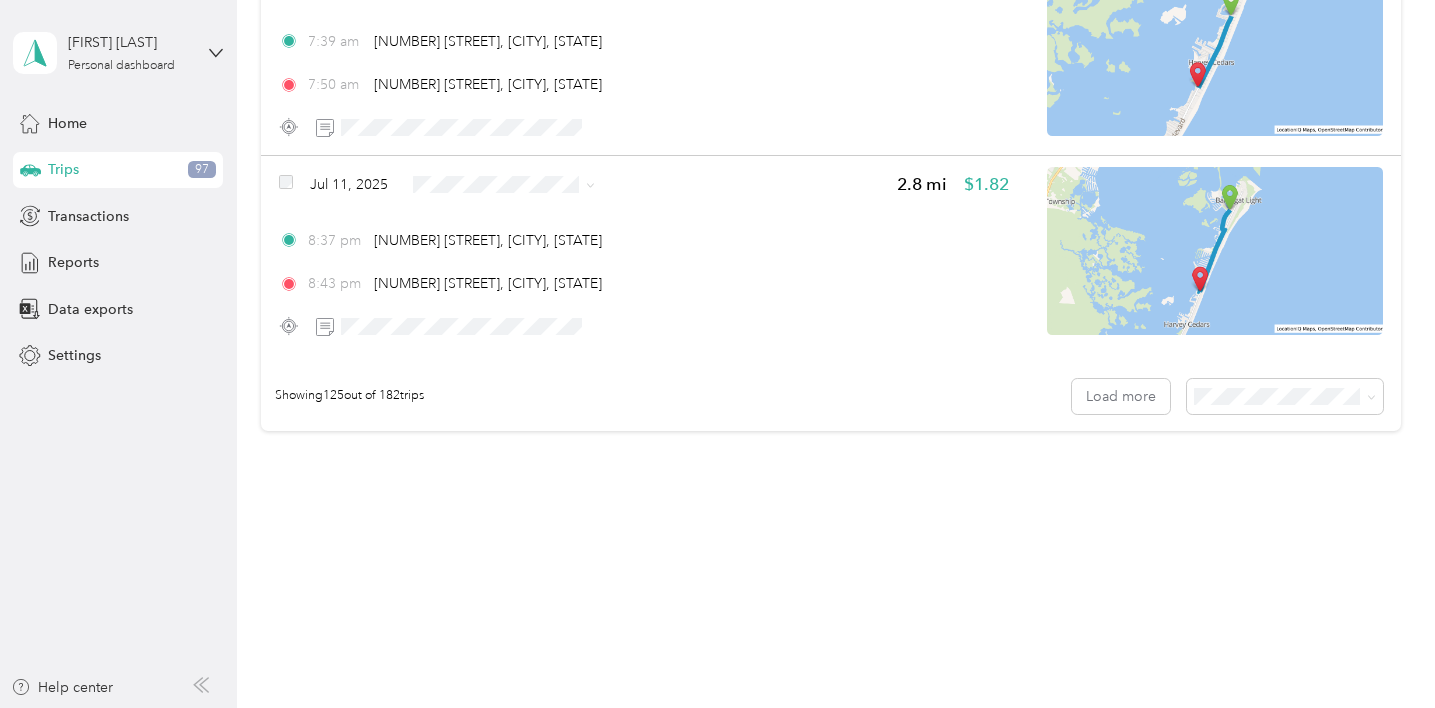 scroll, scrollTop: 41400, scrollLeft: 0, axis: vertical 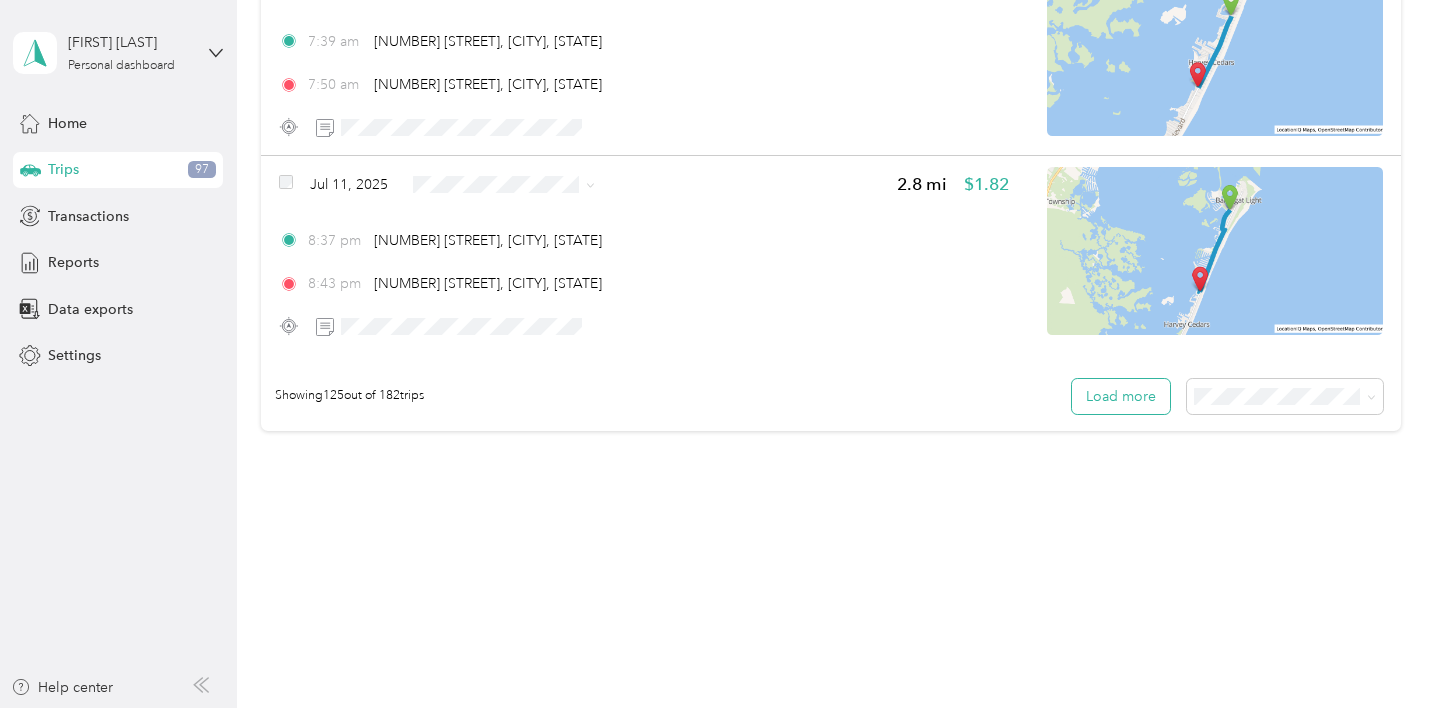 click on "Load more" at bounding box center [1121, 396] 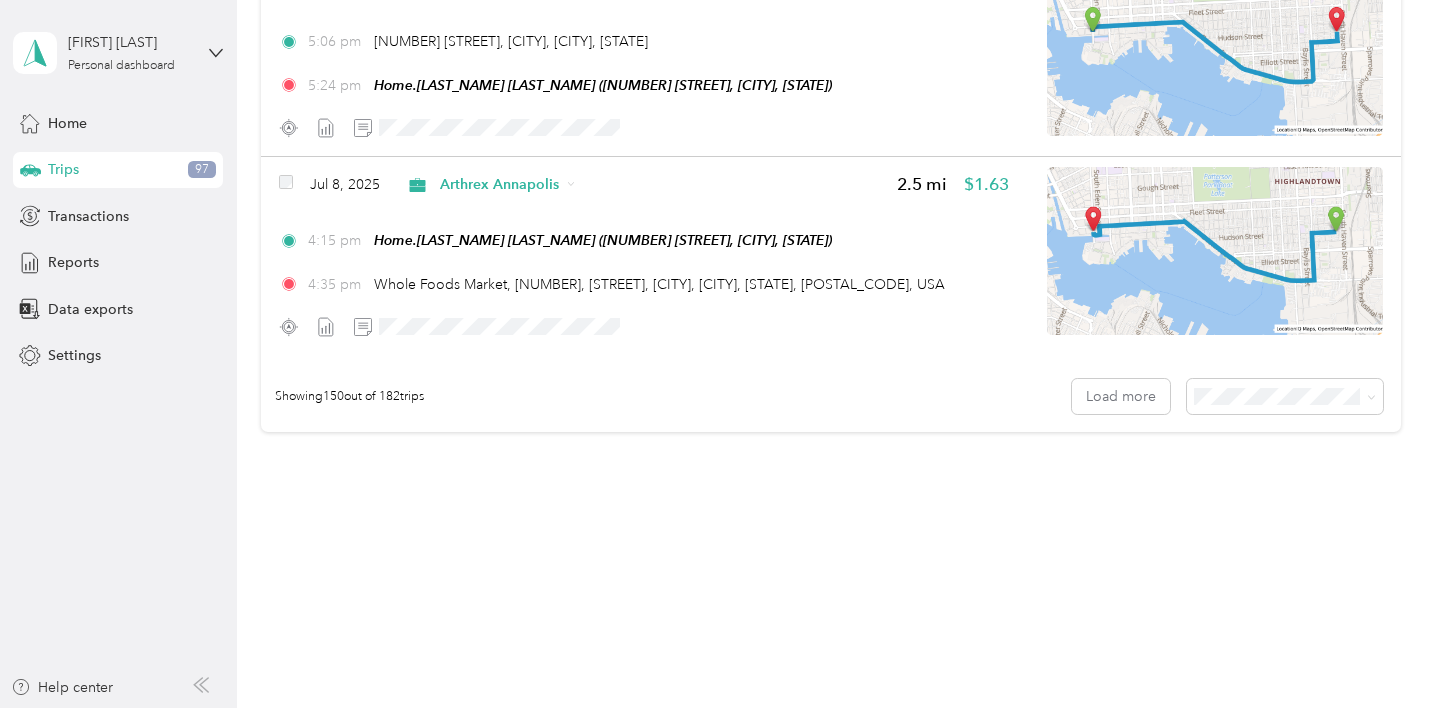 scroll, scrollTop: 42780, scrollLeft: 0, axis: vertical 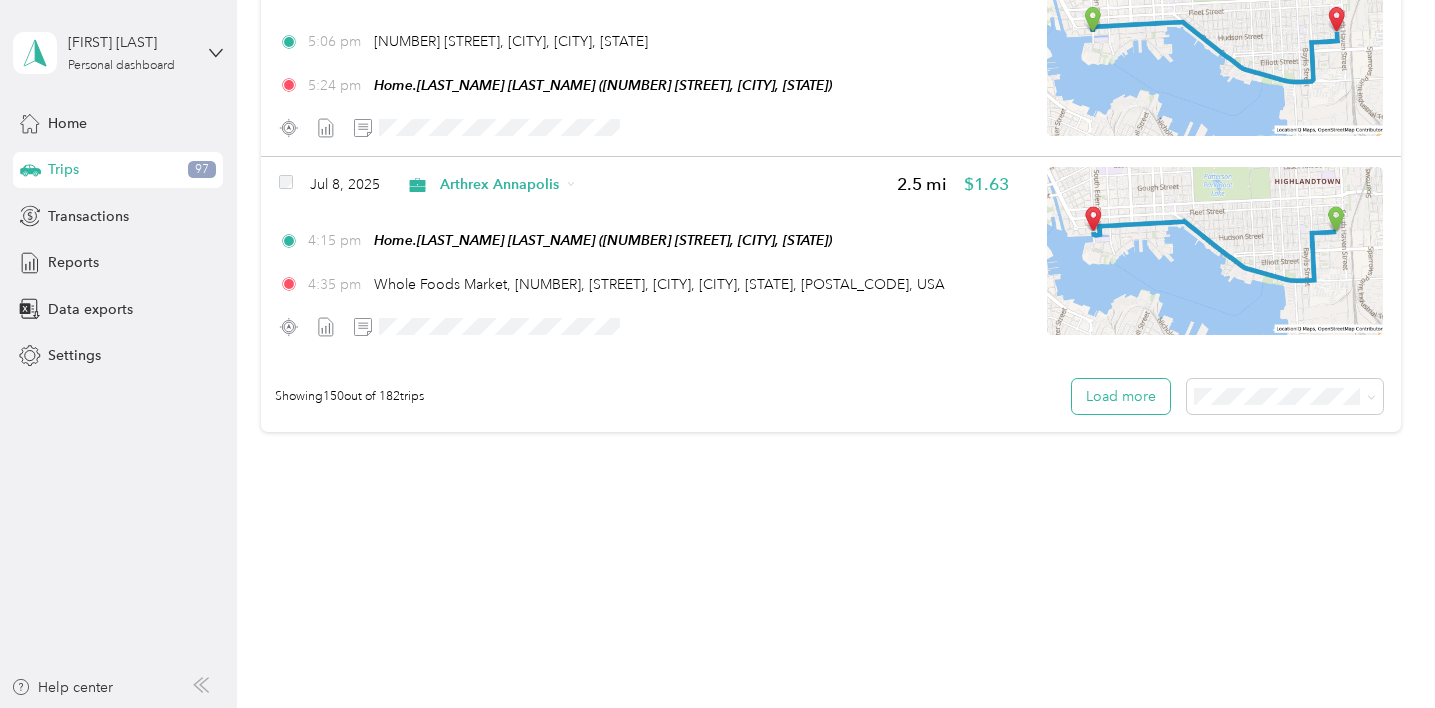 click on "Load more" at bounding box center [1121, 396] 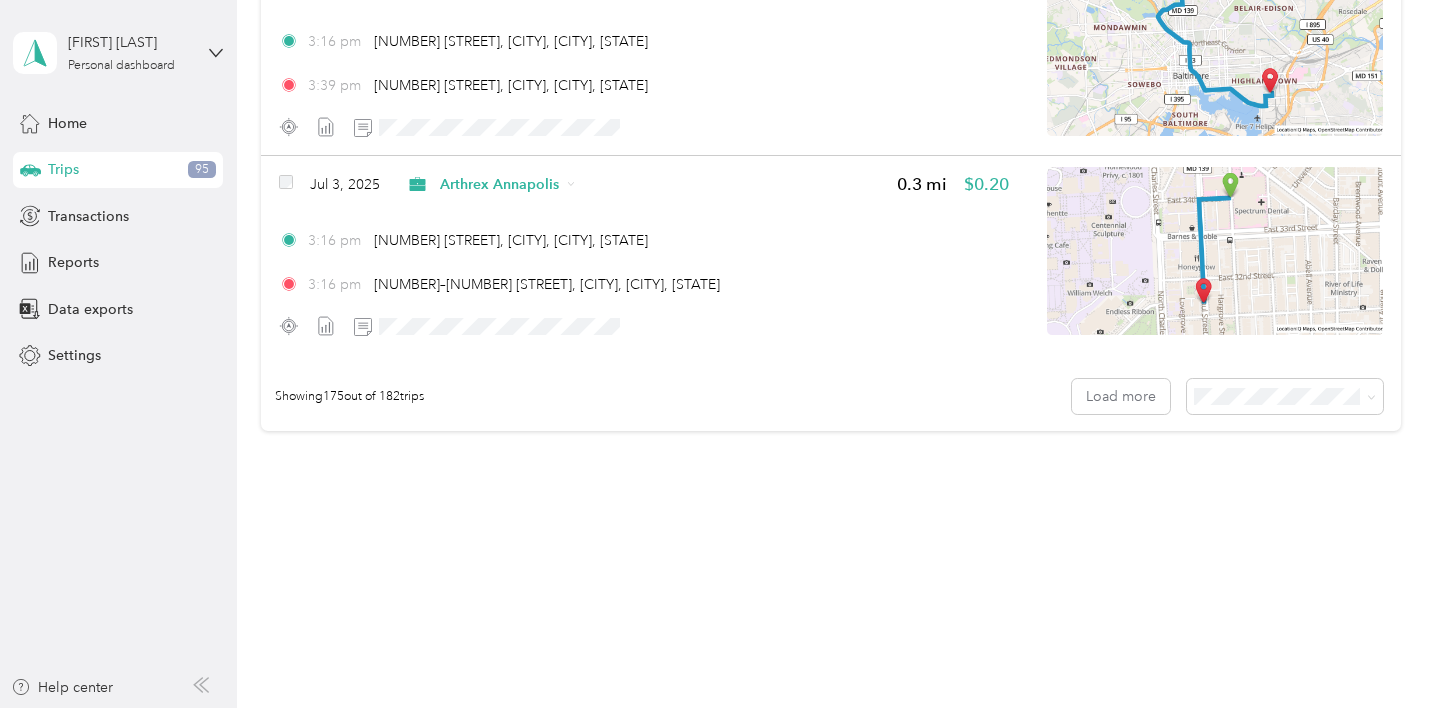 scroll, scrollTop: 55602, scrollLeft: 0, axis: vertical 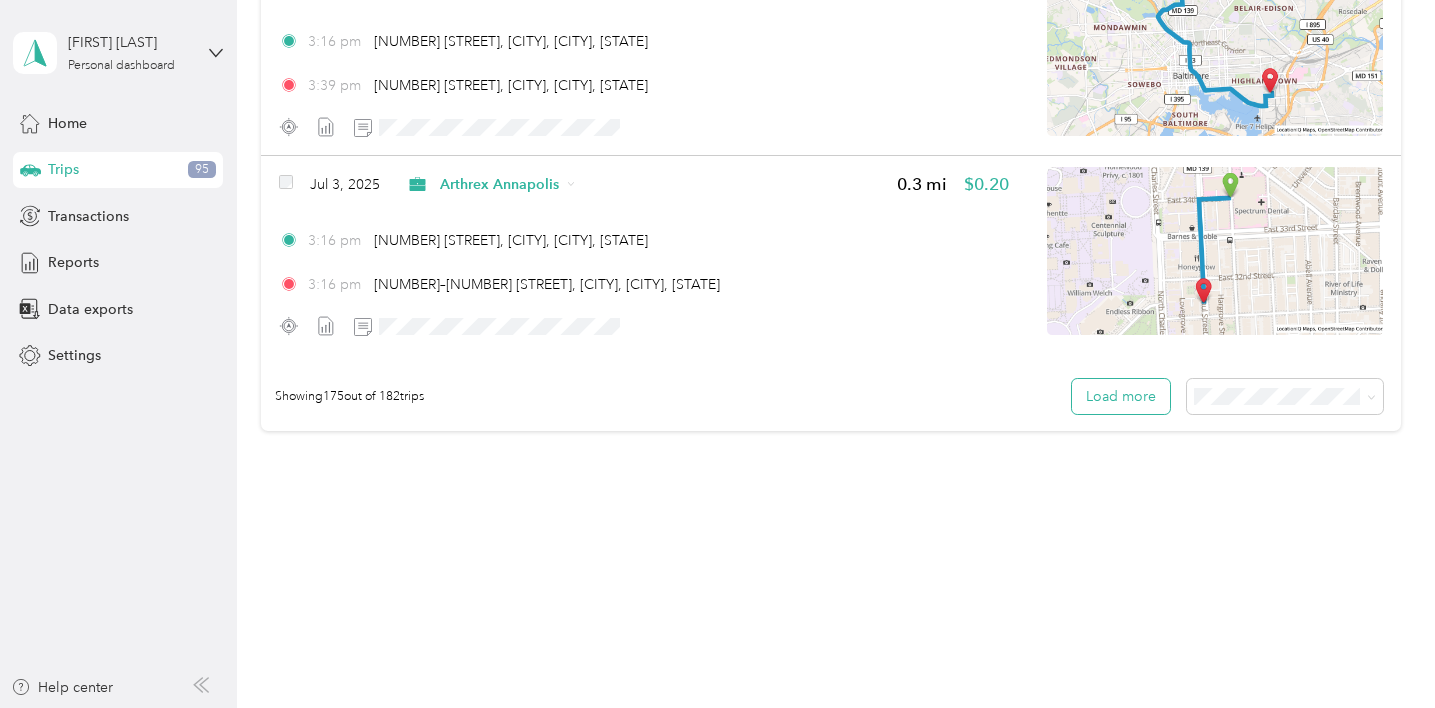 click on "Load more" at bounding box center [1121, 396] 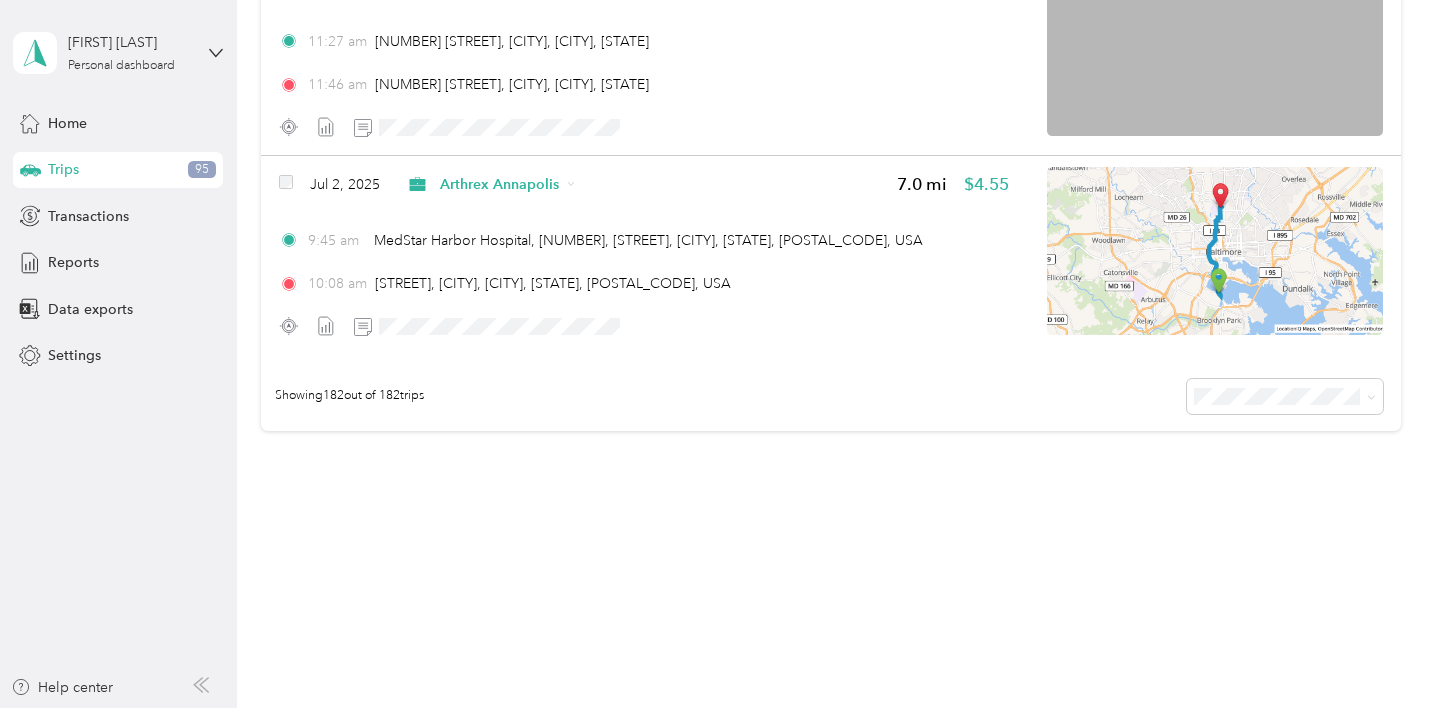 scroll, scrollTop: 36351, scrollLeft: 0, axis: vertical 